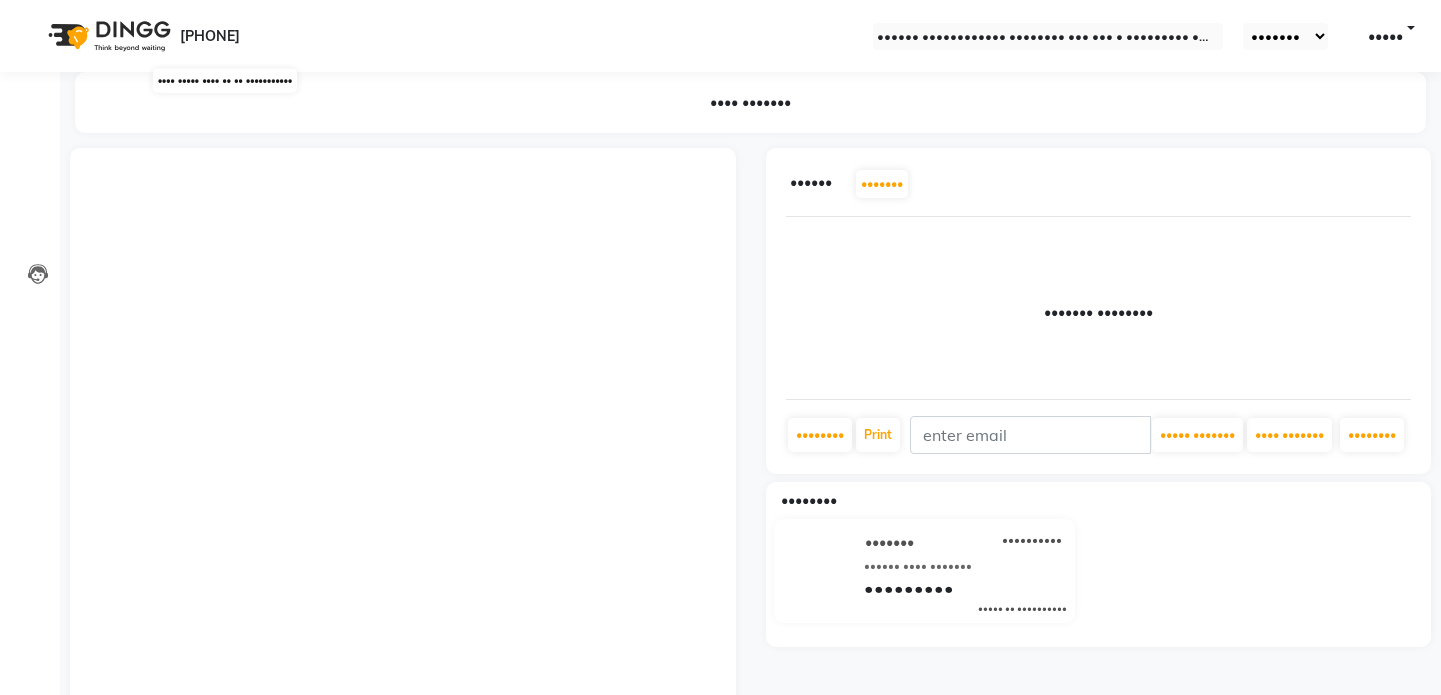 scroll, scrollTop: 0, scrollLeft: 0, axis: both 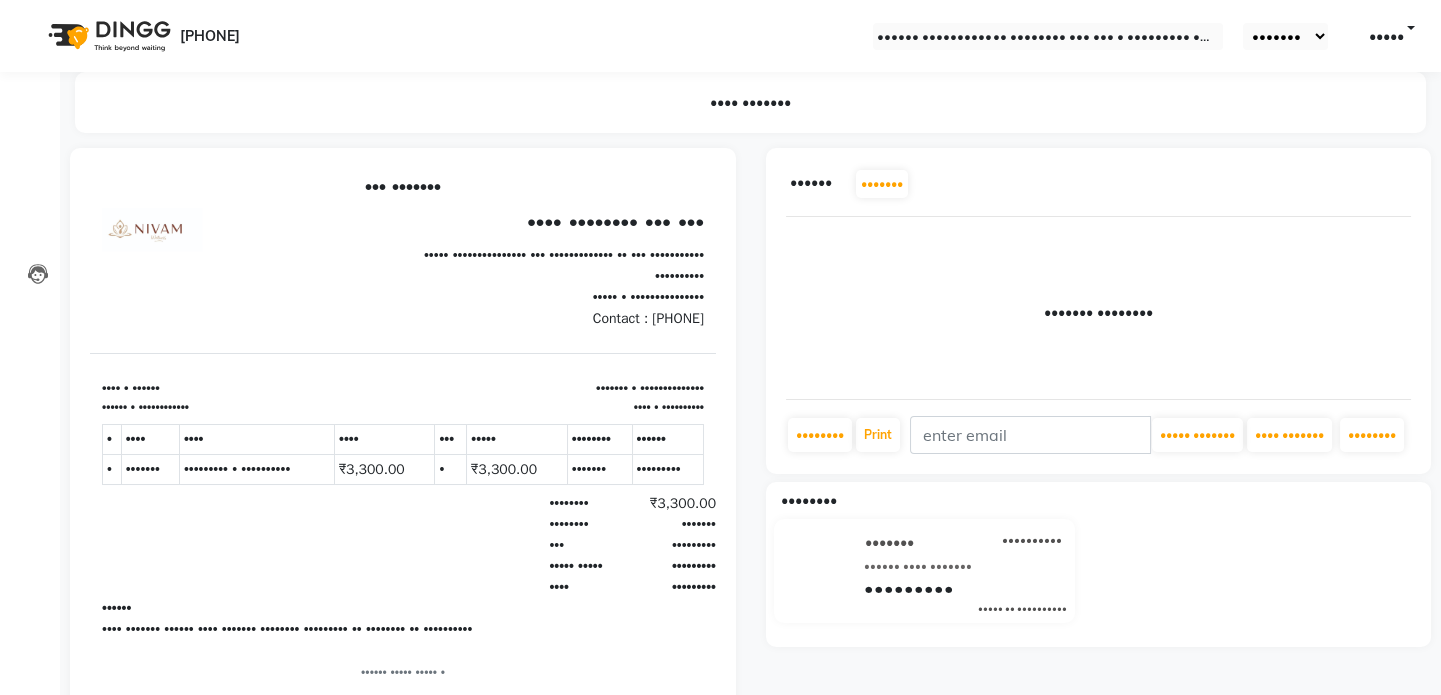 click on "••••••••" at bounding box center [30, 103] 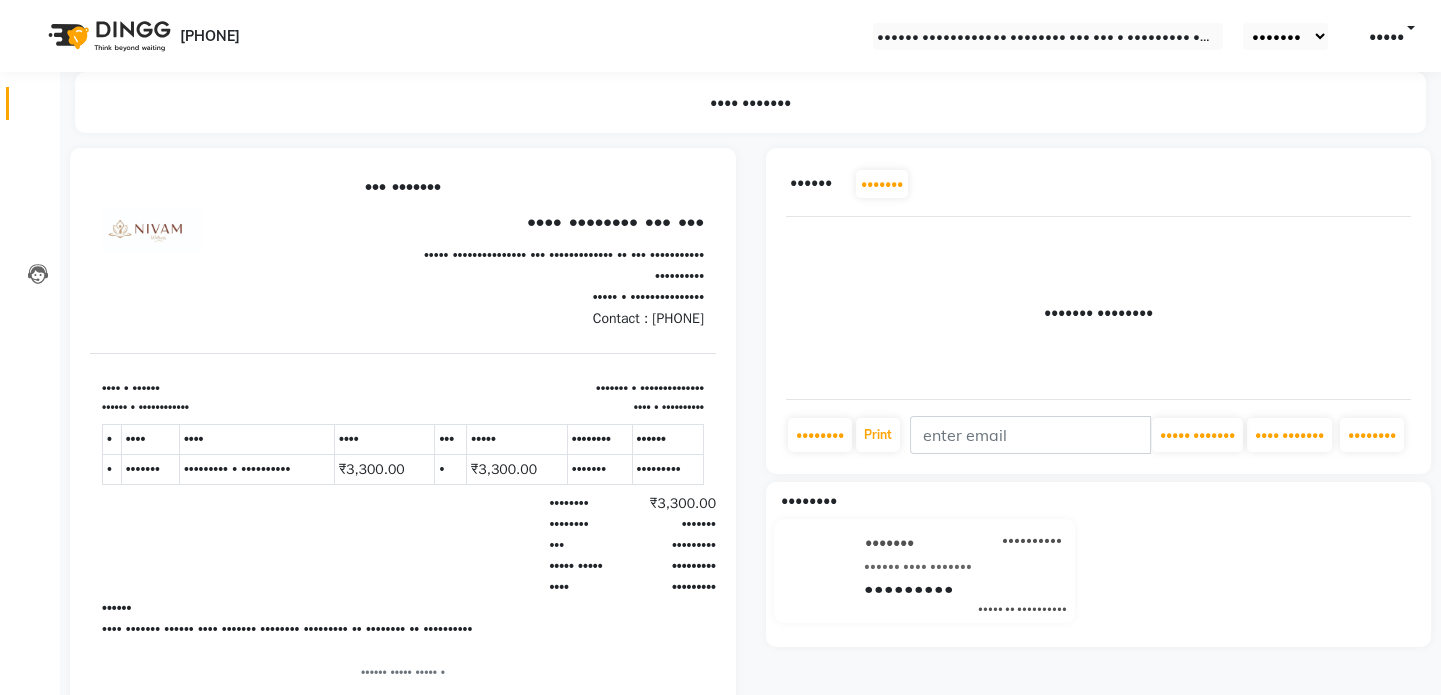 click on "••••••••" at bounding box center [30, 103] 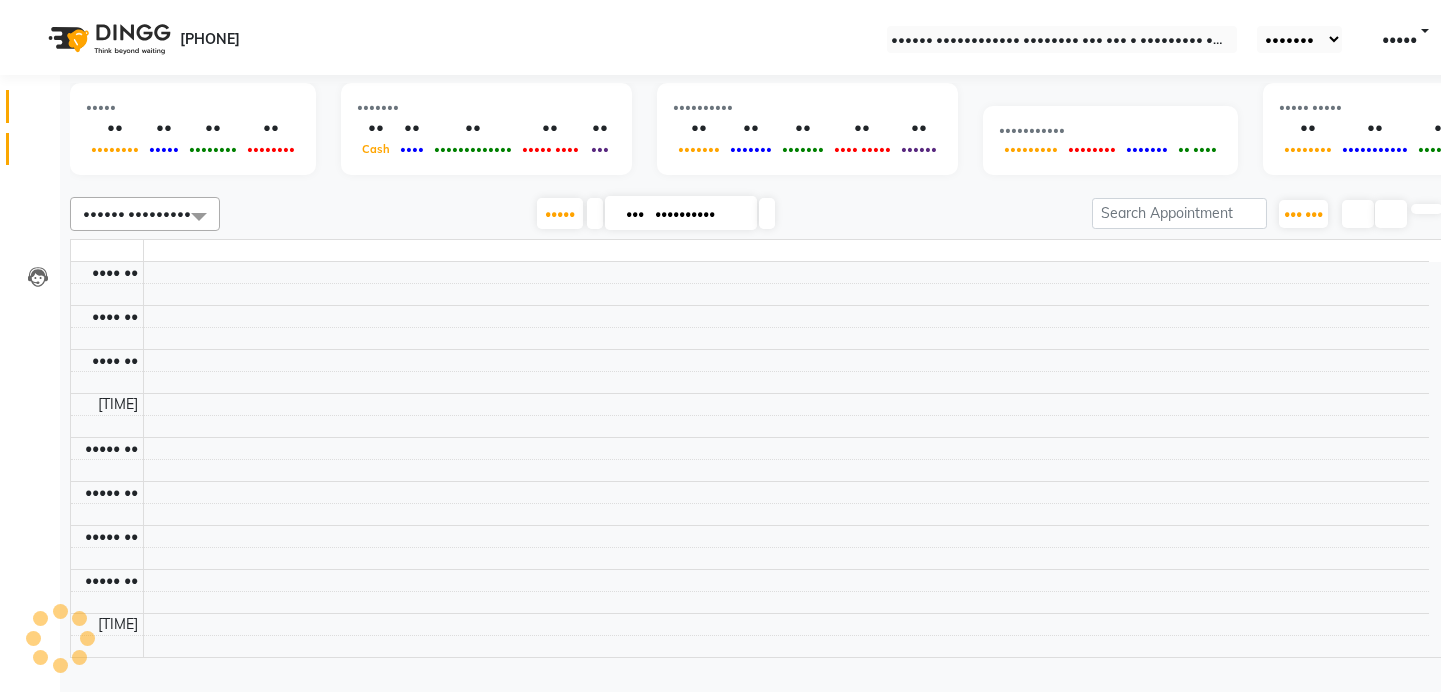 scroll, scrollTop: 0, scrollLeft: 0, axis: both 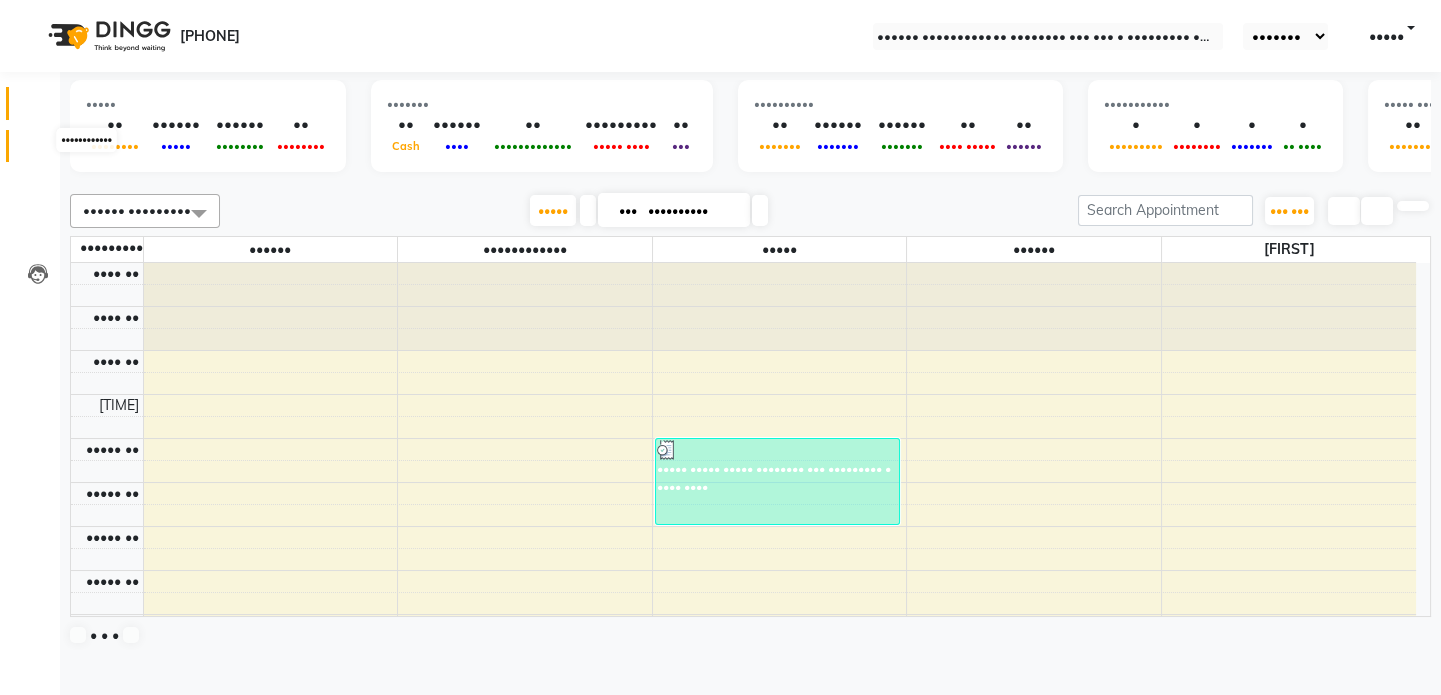 click at bounding box center (38, 151) 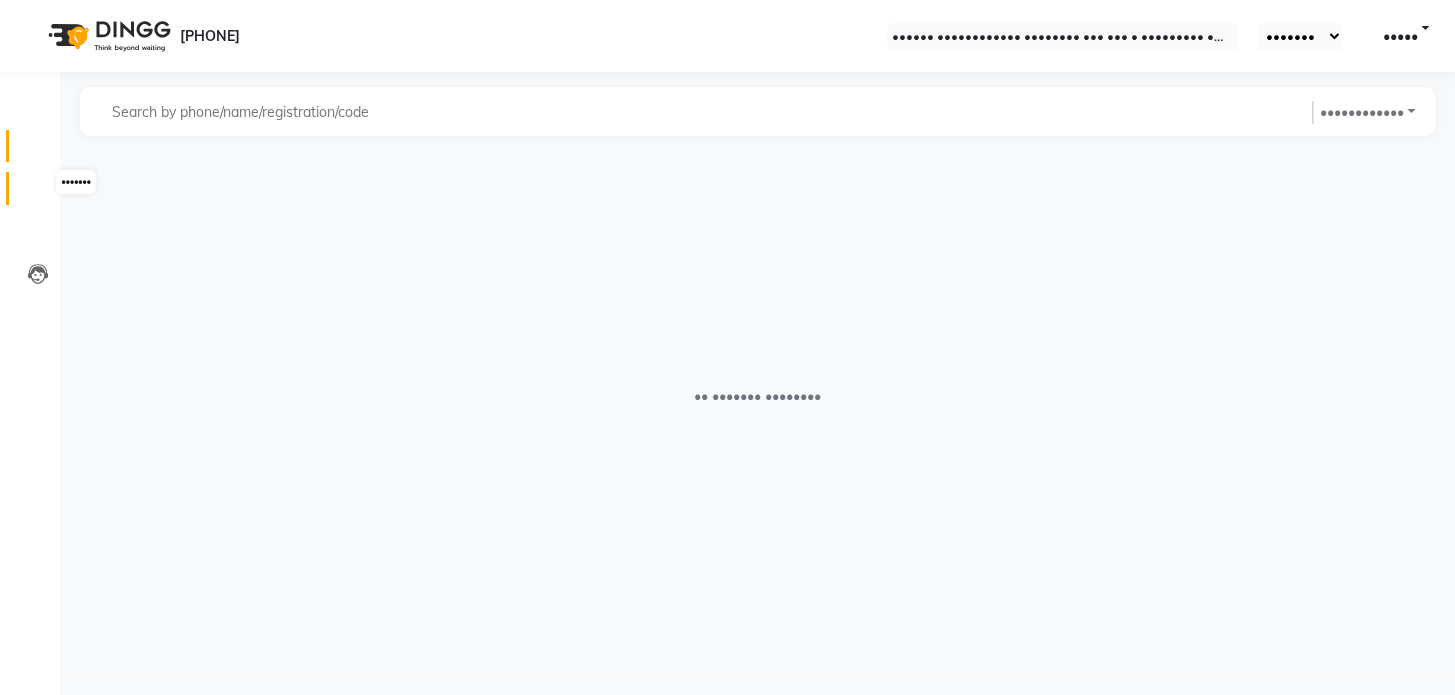click at bounding box center (37, 193) 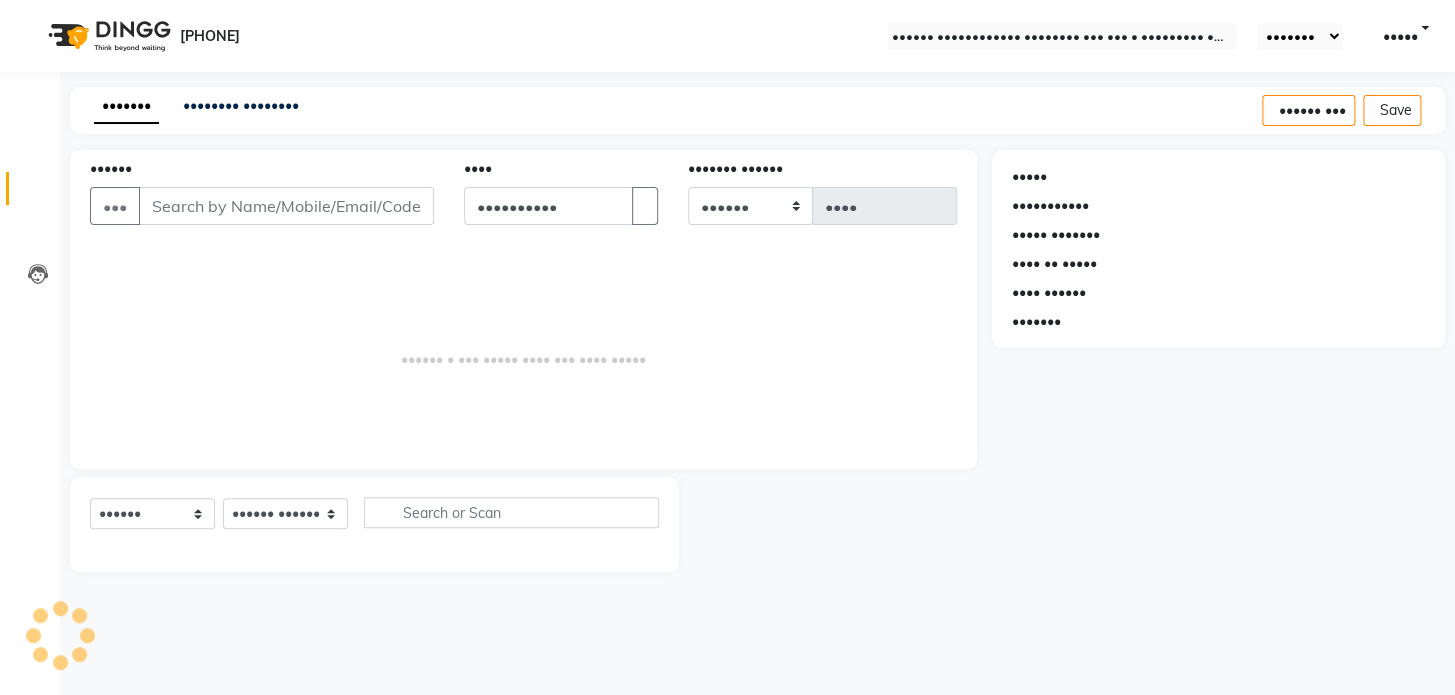 click on "••••••" at bounding box center (286, 206) 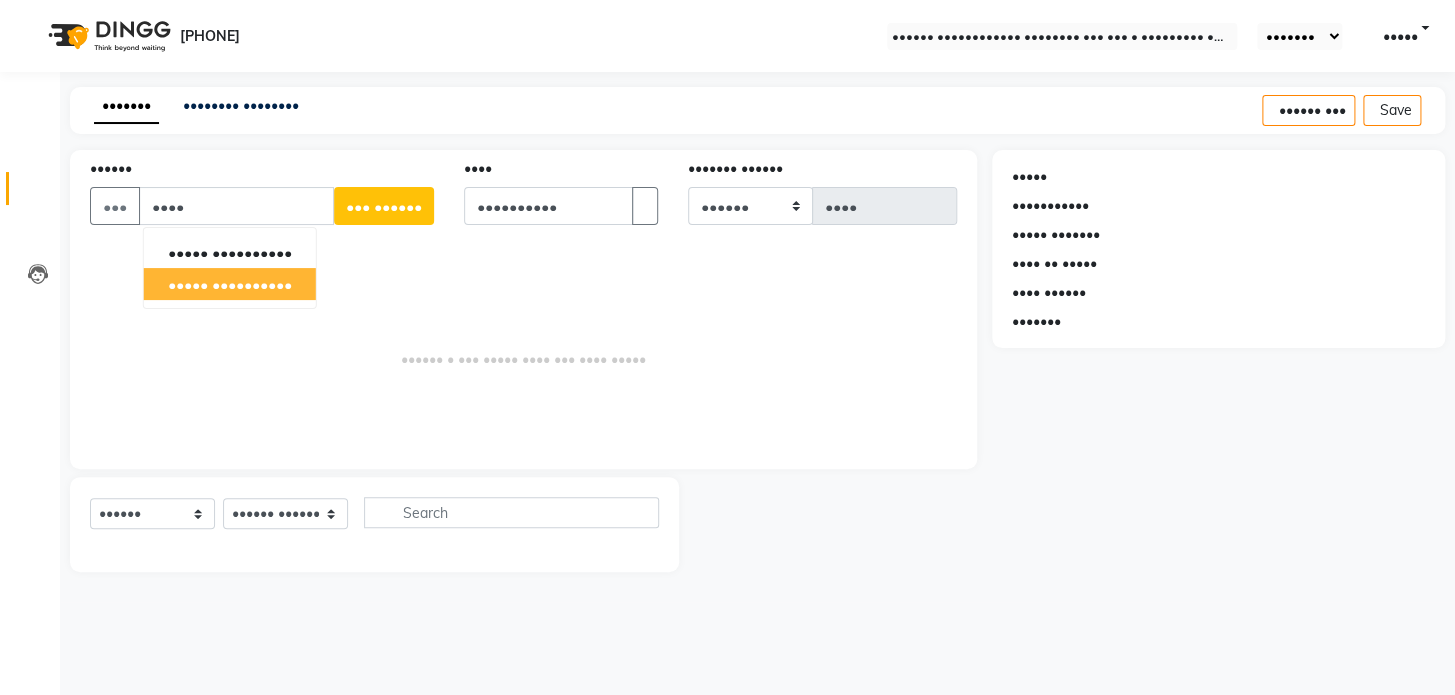 click on "••••••••••" at bounding box center [252, 284] 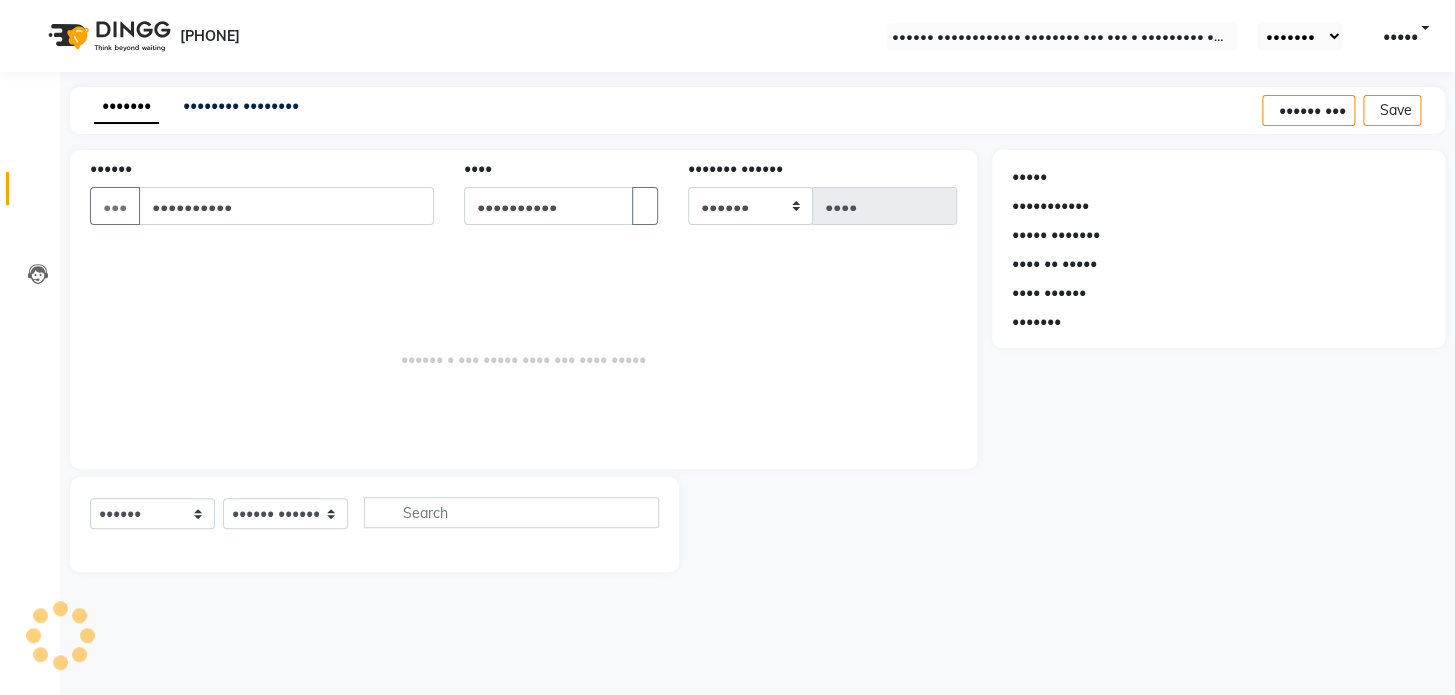 type on "••••••••••" 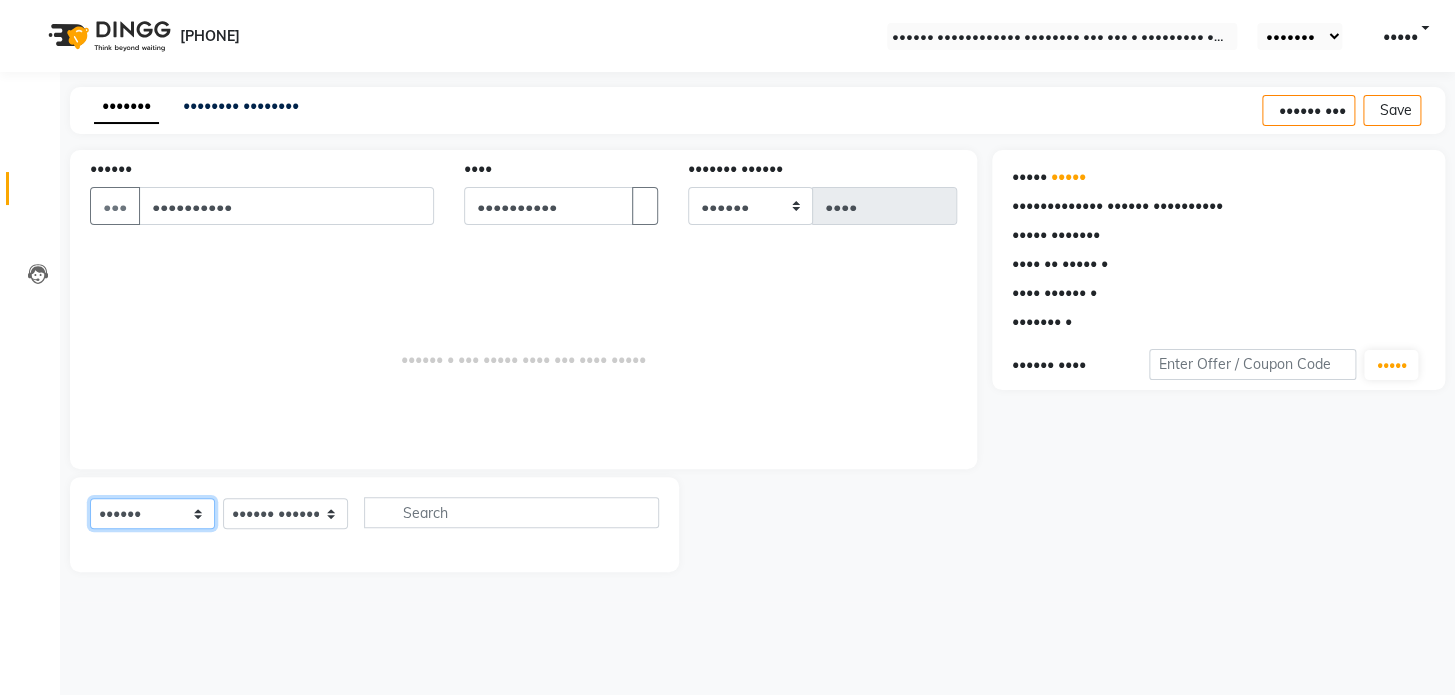 click on "Select  Service  Product  Membership  Package Voucher Prepaid Gift Card" at bounding box center (152, 513) 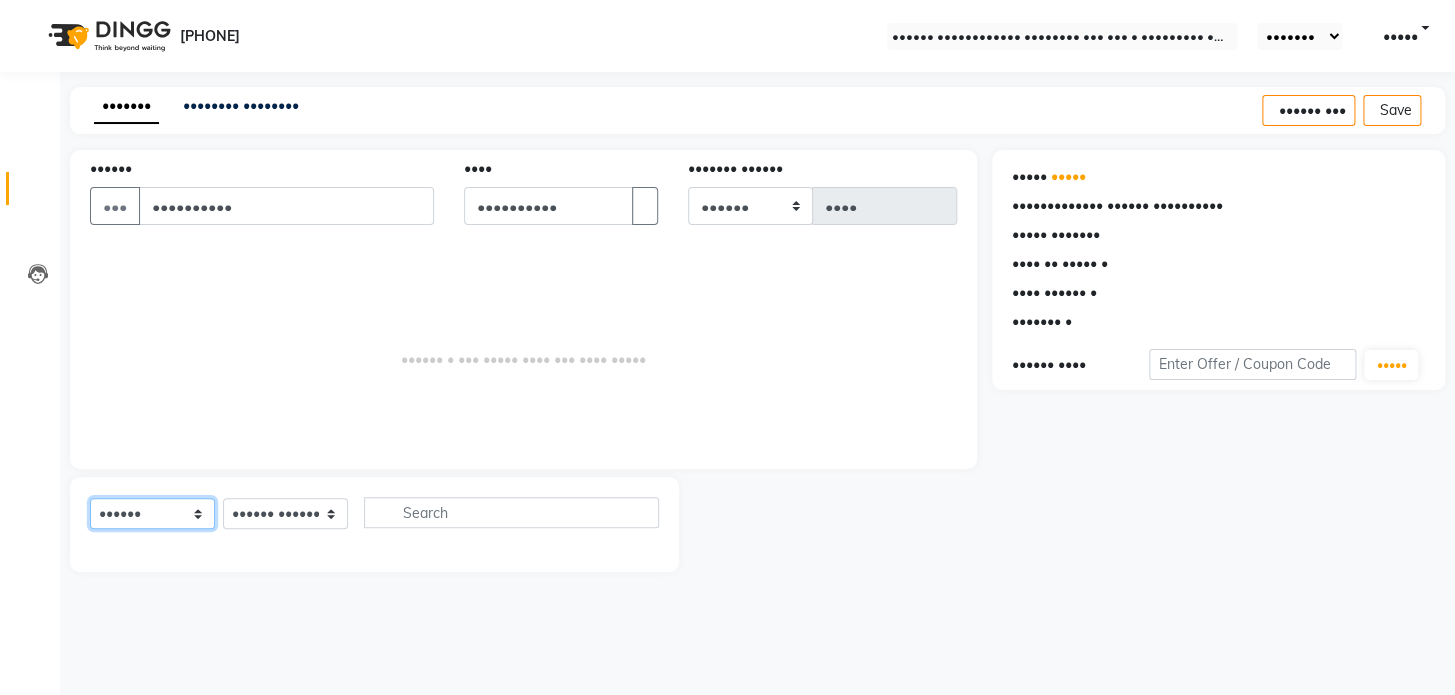 click on "Select  Service  Product  Membership  Package Voucher Prepaid Gift Card" at bounding box center [152, 513] 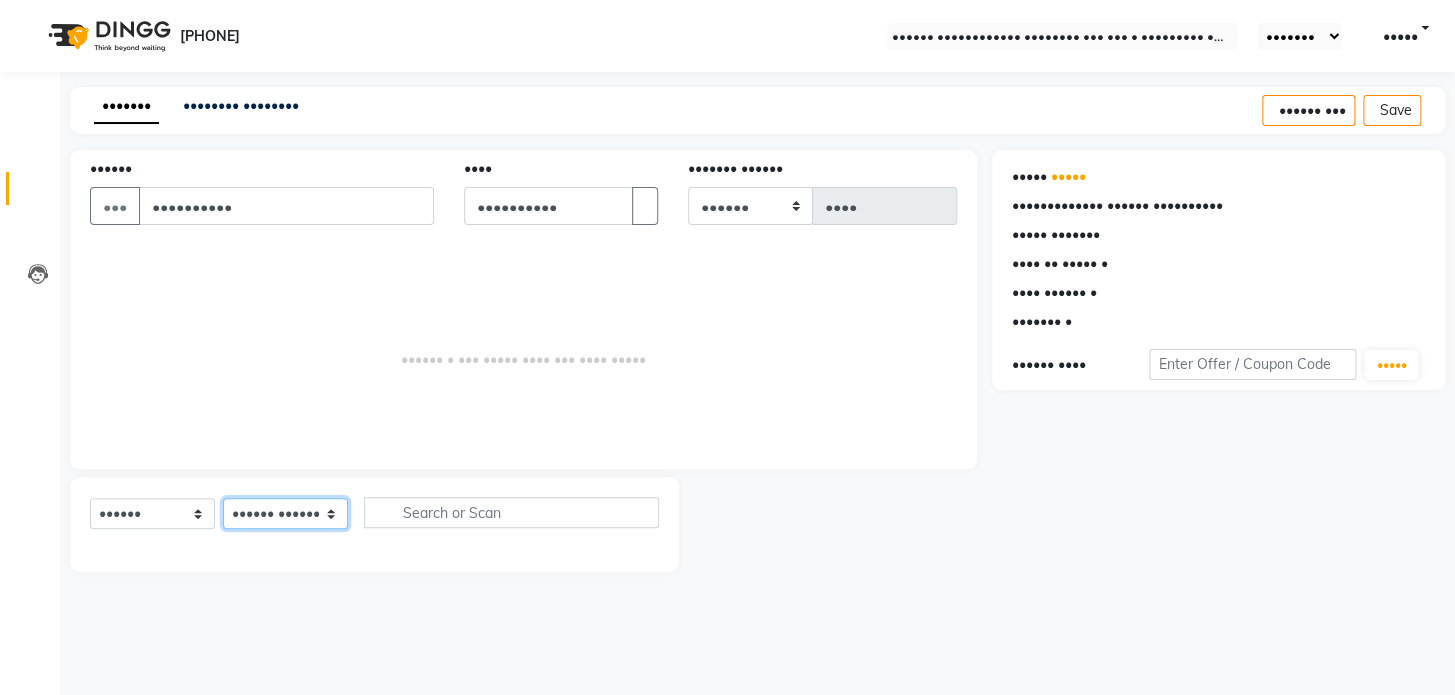 click on "•••••• ••••••••• ••••• •••••••••••• •••••• ••••••••• •••••• ••••" at bounding box center [285, 513] 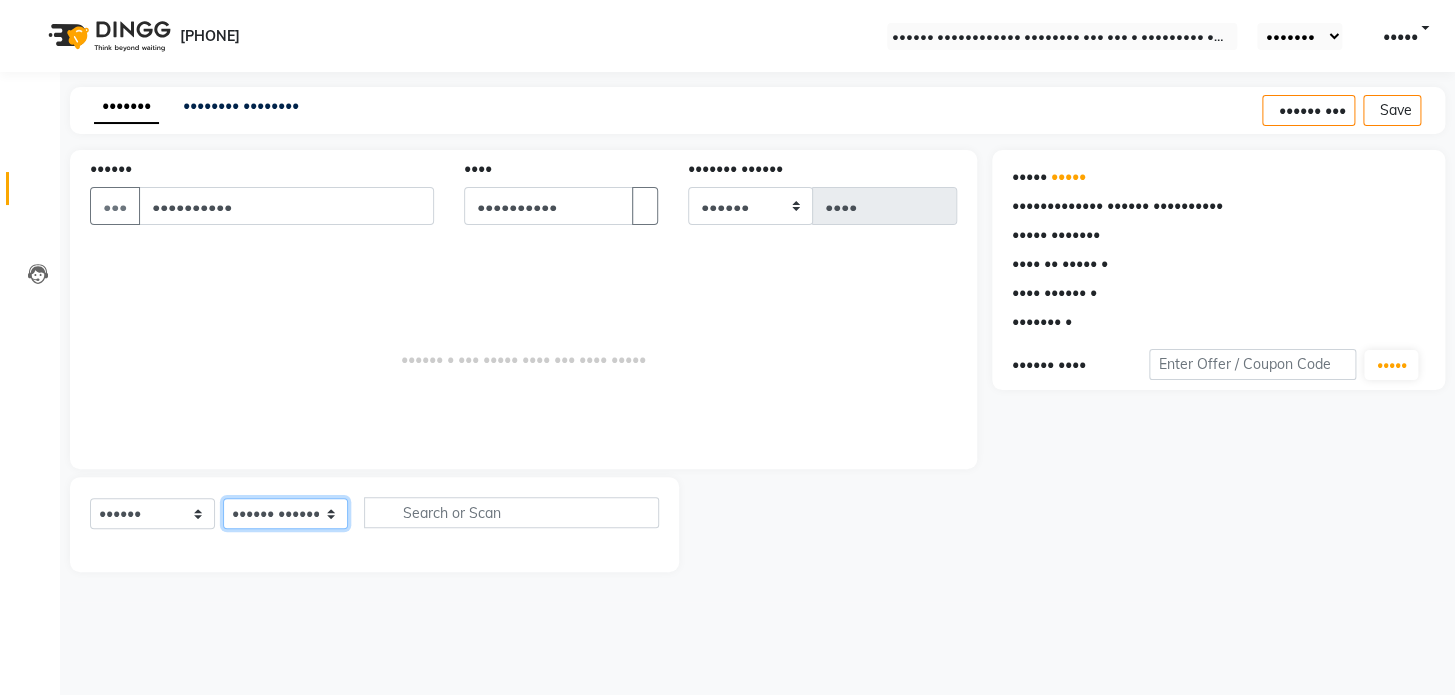 select on "69785" 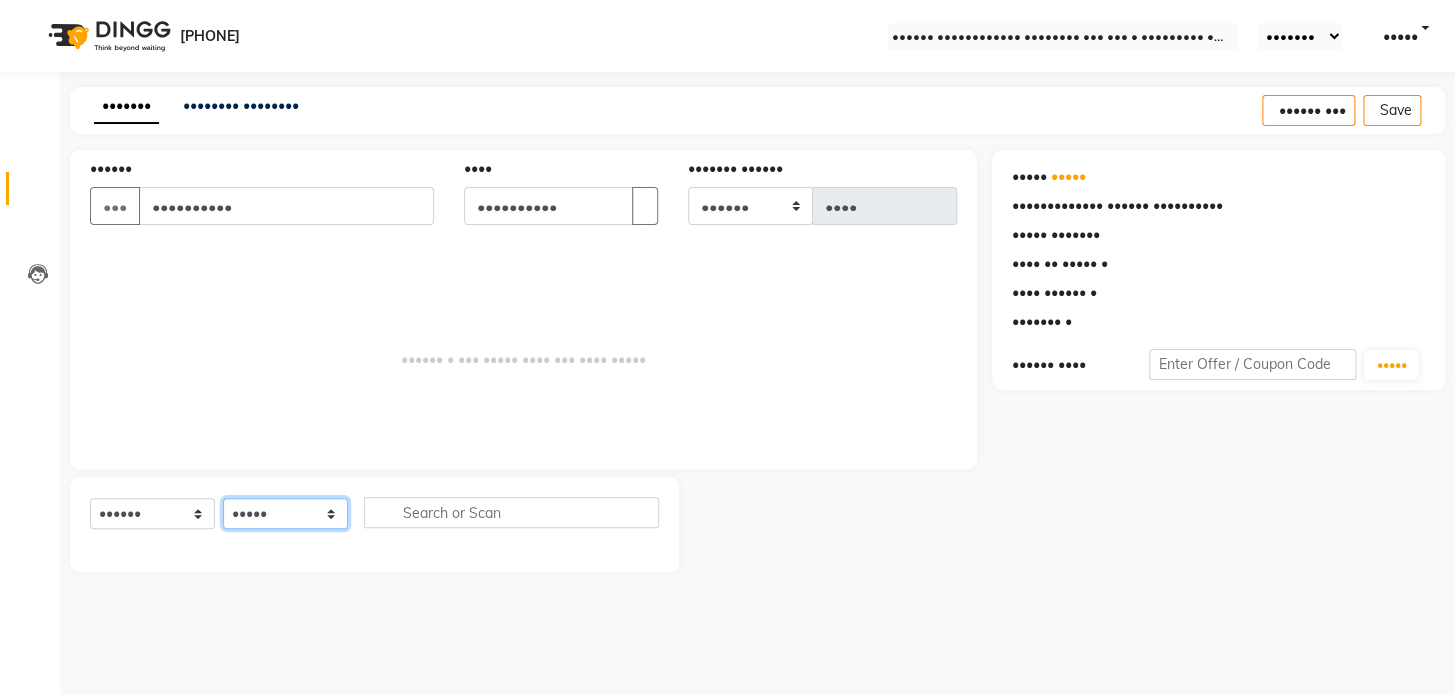 click on "•••••• ••••••••• ••••• •••••••••••• •••••• ••••••••• •••••• ••••" at bounding box center [285, 513] 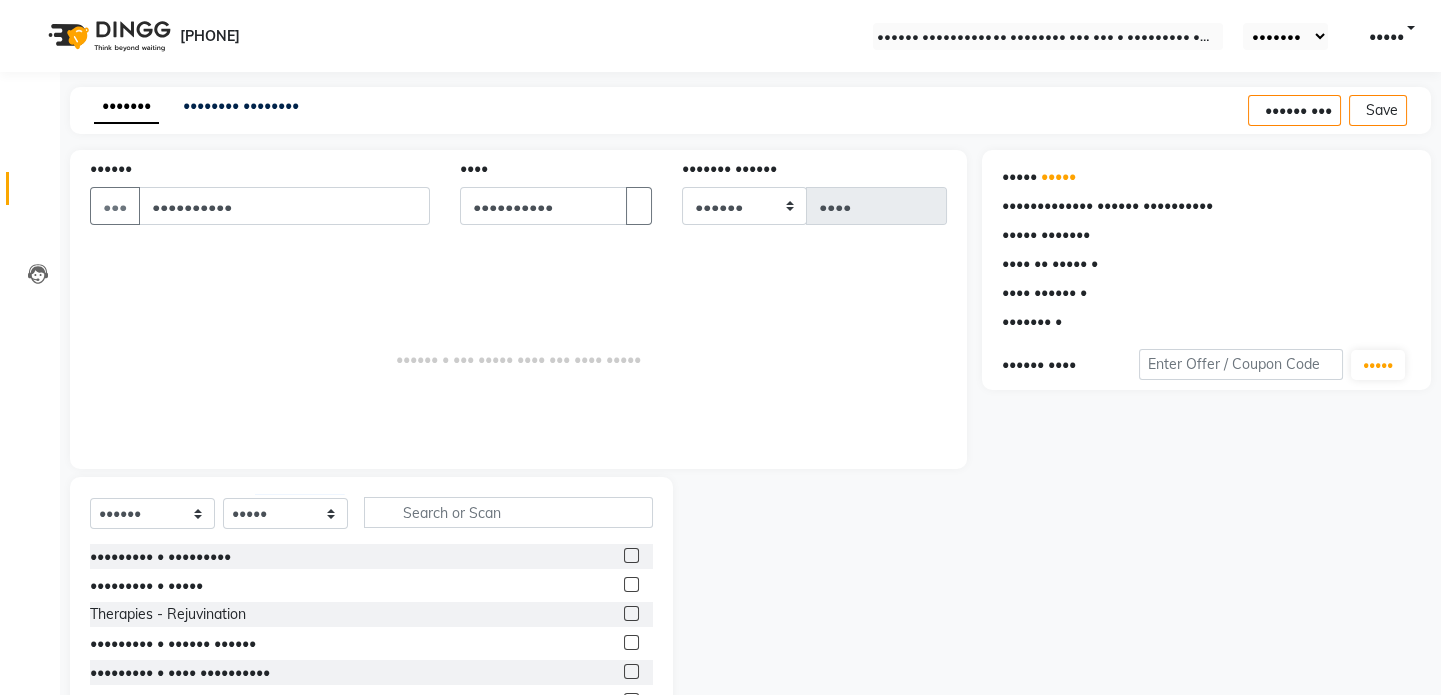 click on "••••••  •••••••  •••••••  ••••••••••  ••••••• ••••••• ••••••• •••• ••••  •••••• ••••••••• ••••• •••••••••••• •••••• ••••••••• •••••• •••• ••••••••• • •••••••••  ••••••••• • •••••  ••••••••• • ••••••••••••  ••••••••• • •••••• ••••••  ••••••••• • •••• ••••••••••  ••••• •••••••  •••• •••••••••  ••••••  ••••• ••••  ••••••••• • •••• ••••  ••••••••• • ••••  ••••••••• • ••••  ••••••••• • ••••  ••••••••• • ••••  ••••••••• • •••••••  ••••••••• • ••••  ••••••••• • ••••••••••  ••••••••• • •••• •••••  ••••••••• • ••••••••••• ••••••••••••••••••••••••••  ••••••••• • •••••••••••• ••••• ••••••••••••••••••••  ••••••••• • •••• •••••••••••  ••••••••• • ••••• ••••••••• ••••• ••••••  ••••••••• • •••••••••••" at bounding box center [371, 624] 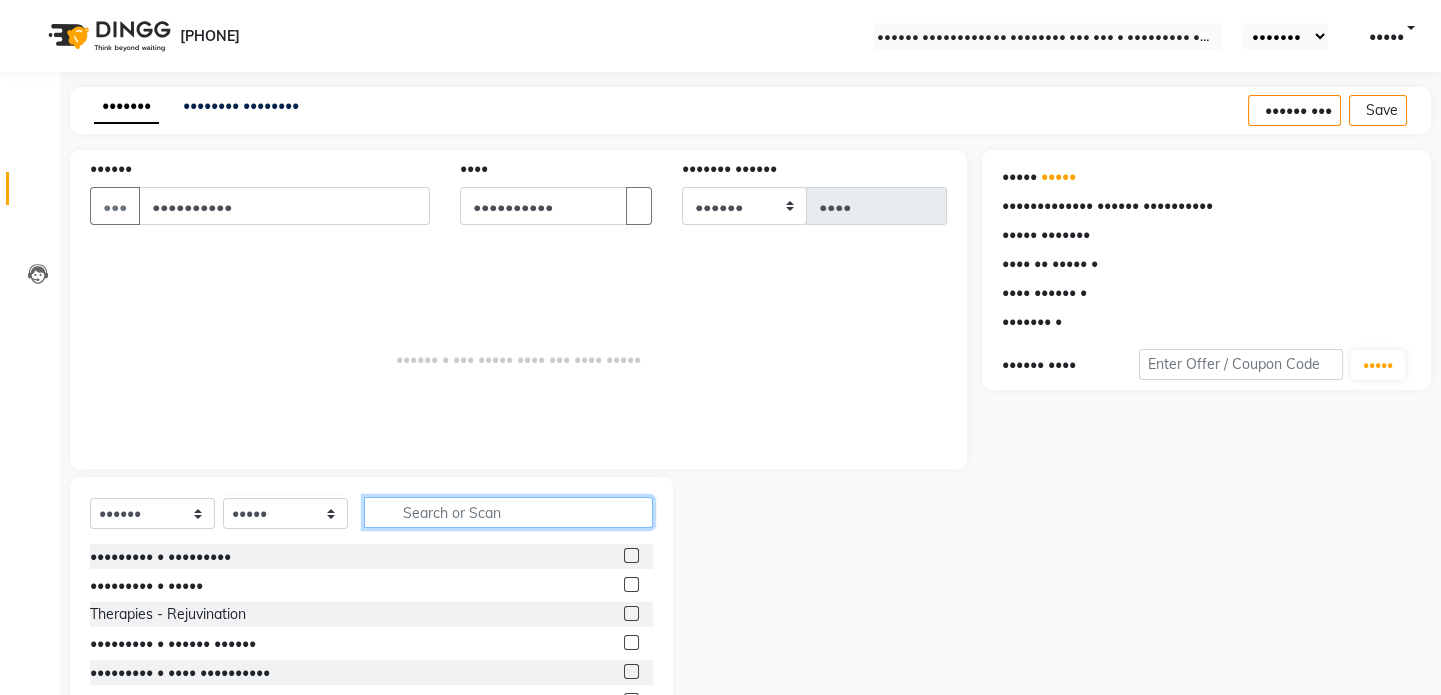 click at bounding box center [508, 512] 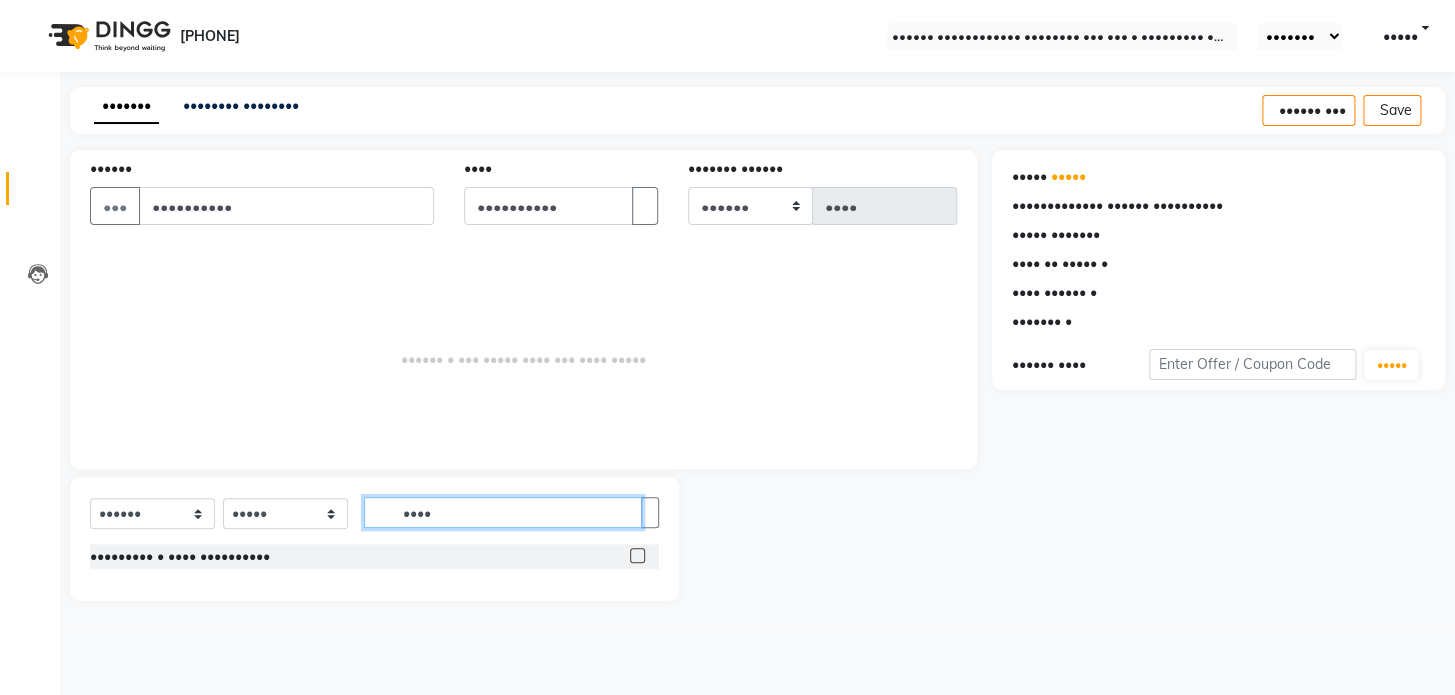 type on "••••" 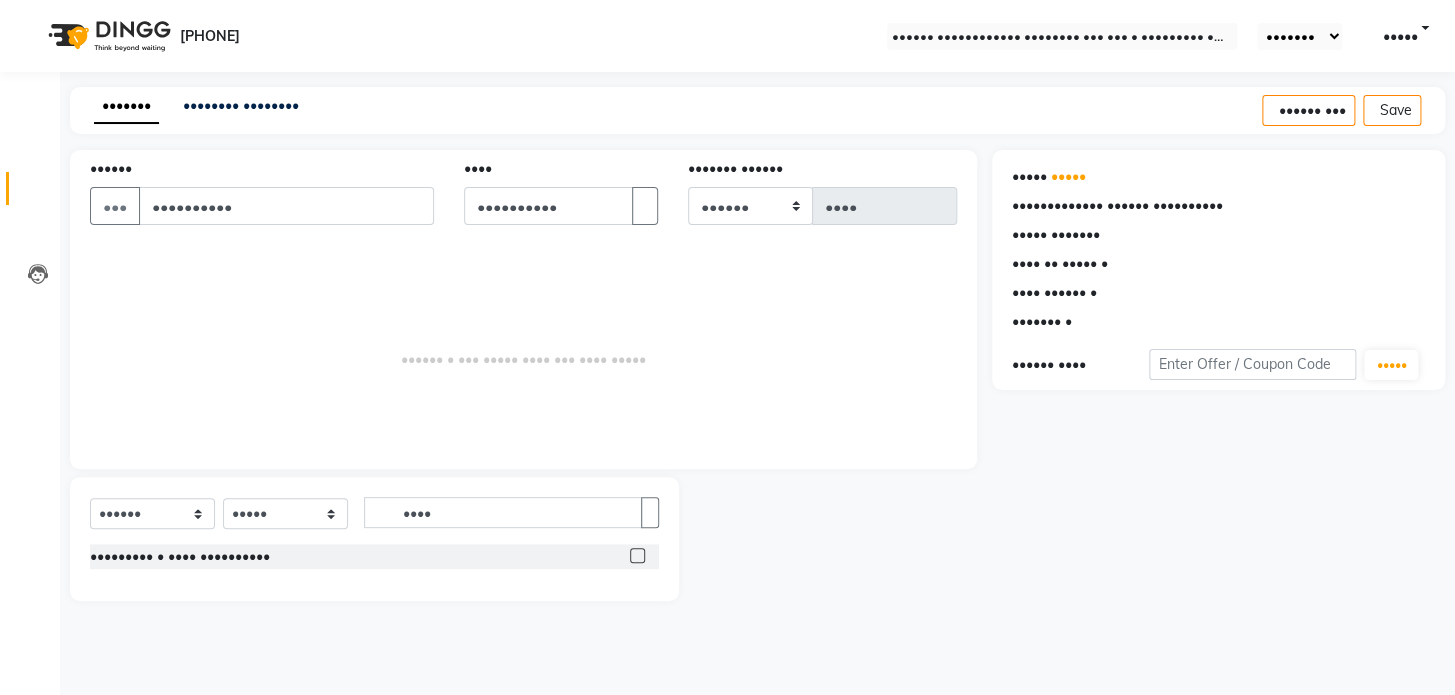 click at bounding box center (637, 555) 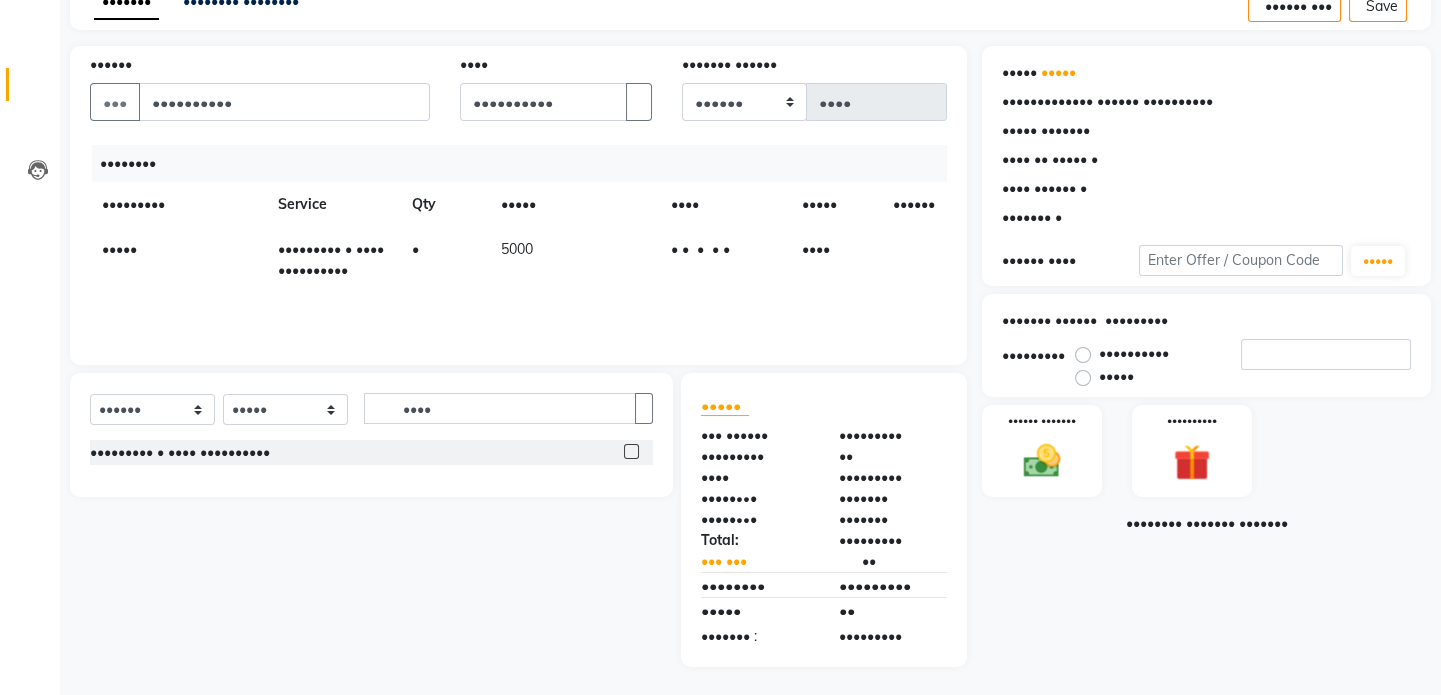 scroll, scrollTop: 105, scrollLeft: 0, axis: vertical 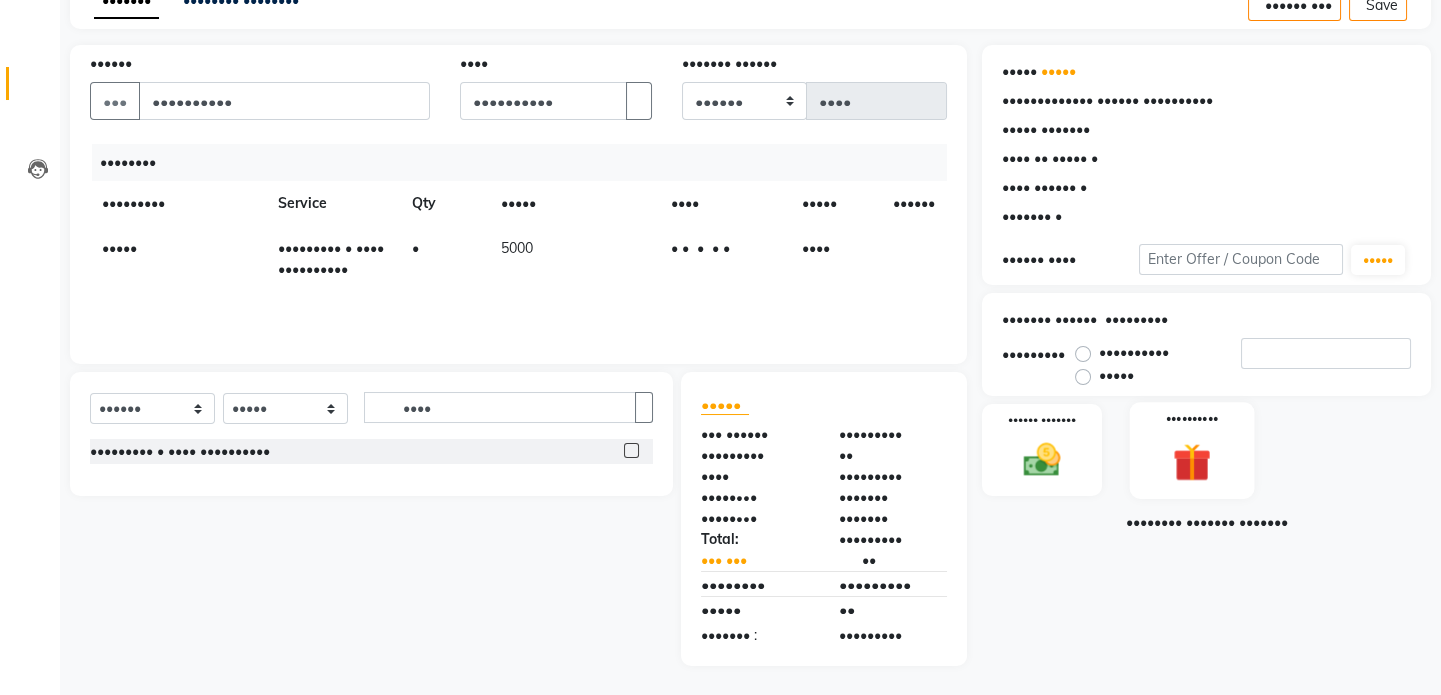 click at bounding box center [1042, 460] 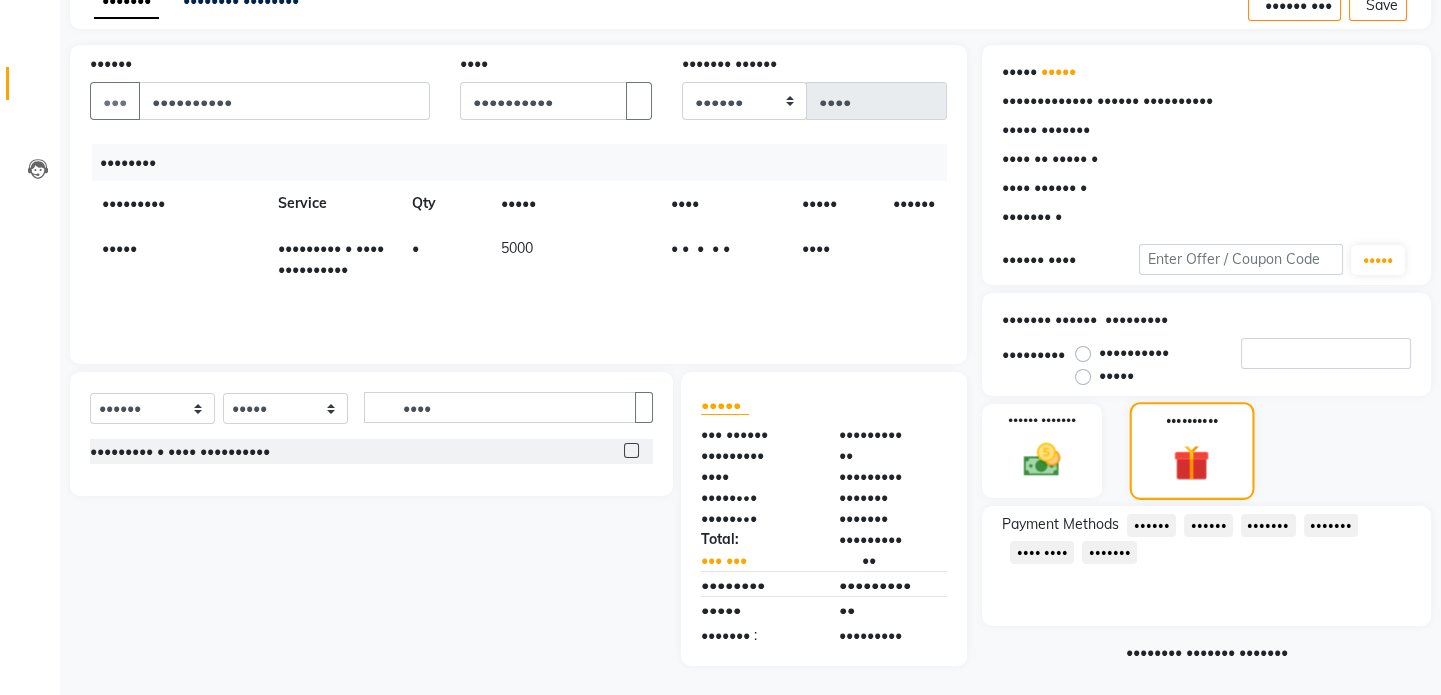 scroll, scrollTop: 14, scrollLeft: 0, axis: vertical 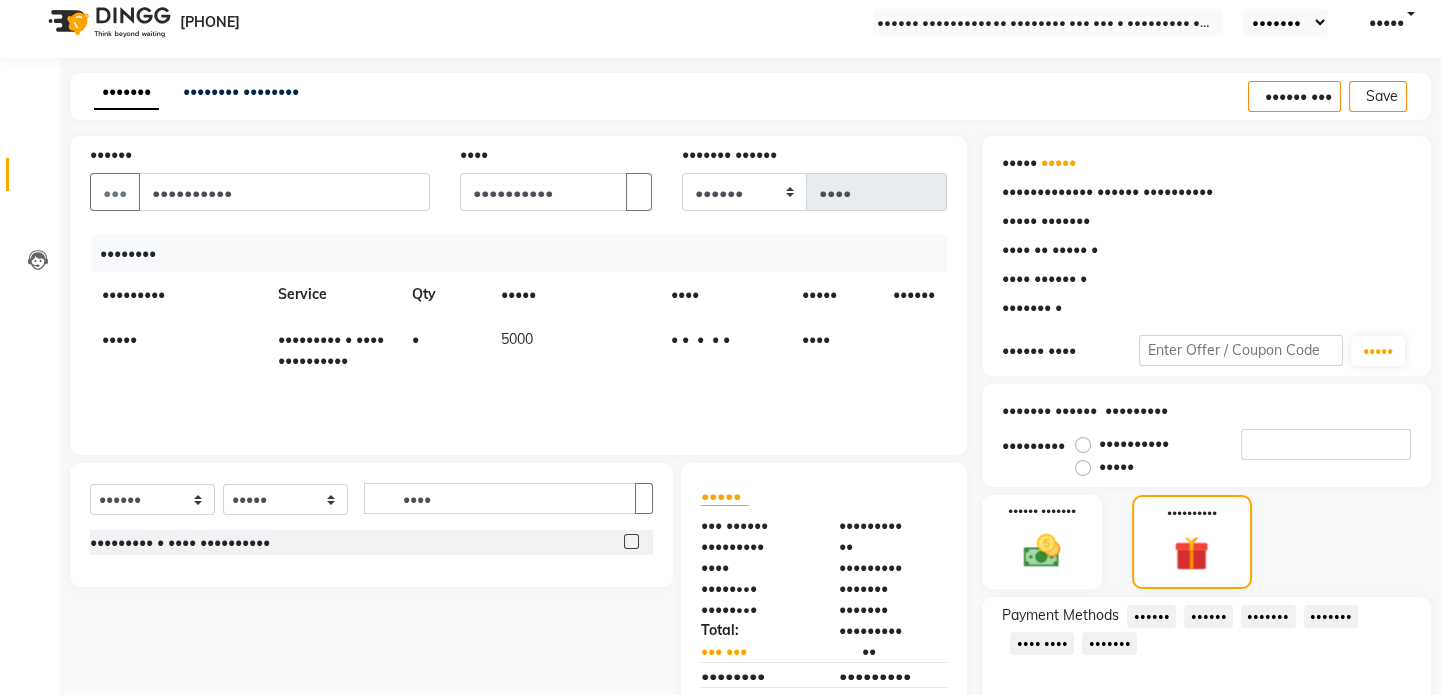 click at bounding box center (724, 339) 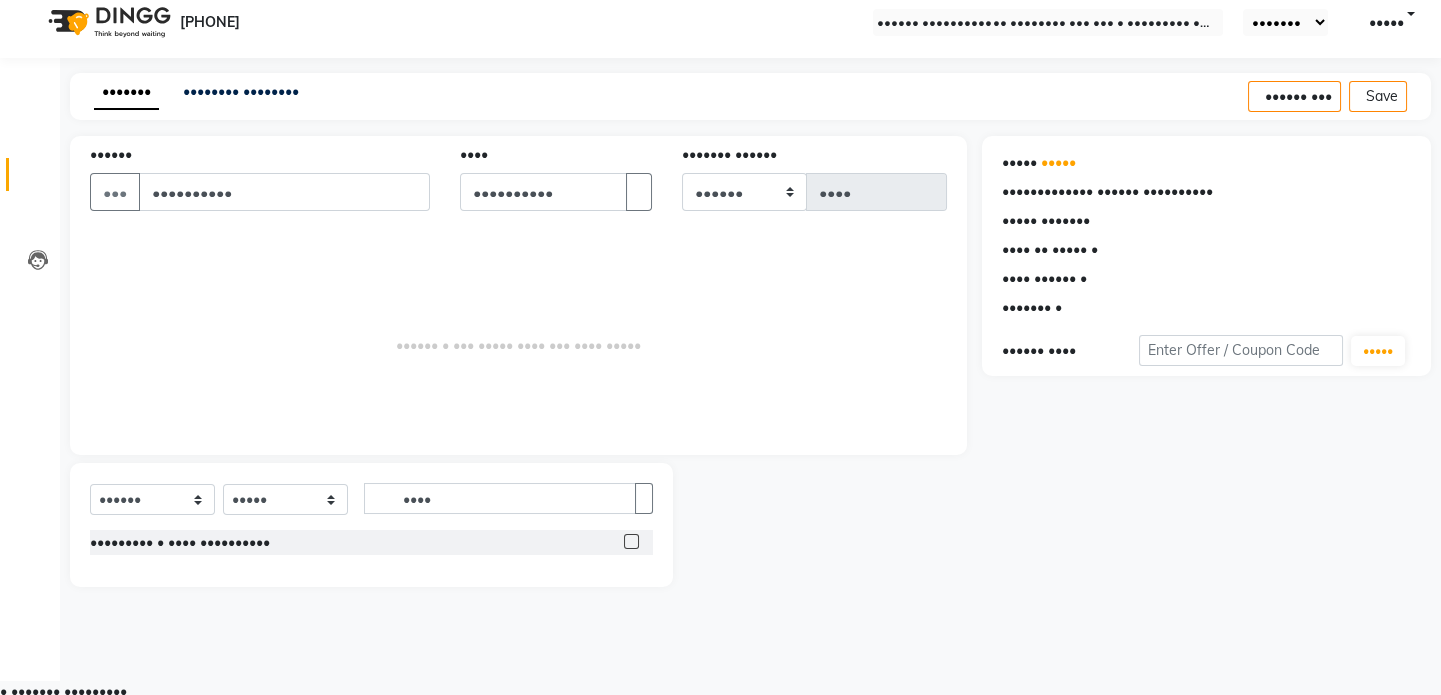 scroll, scrollTop: 0, scrollLeft: 0, axis: both 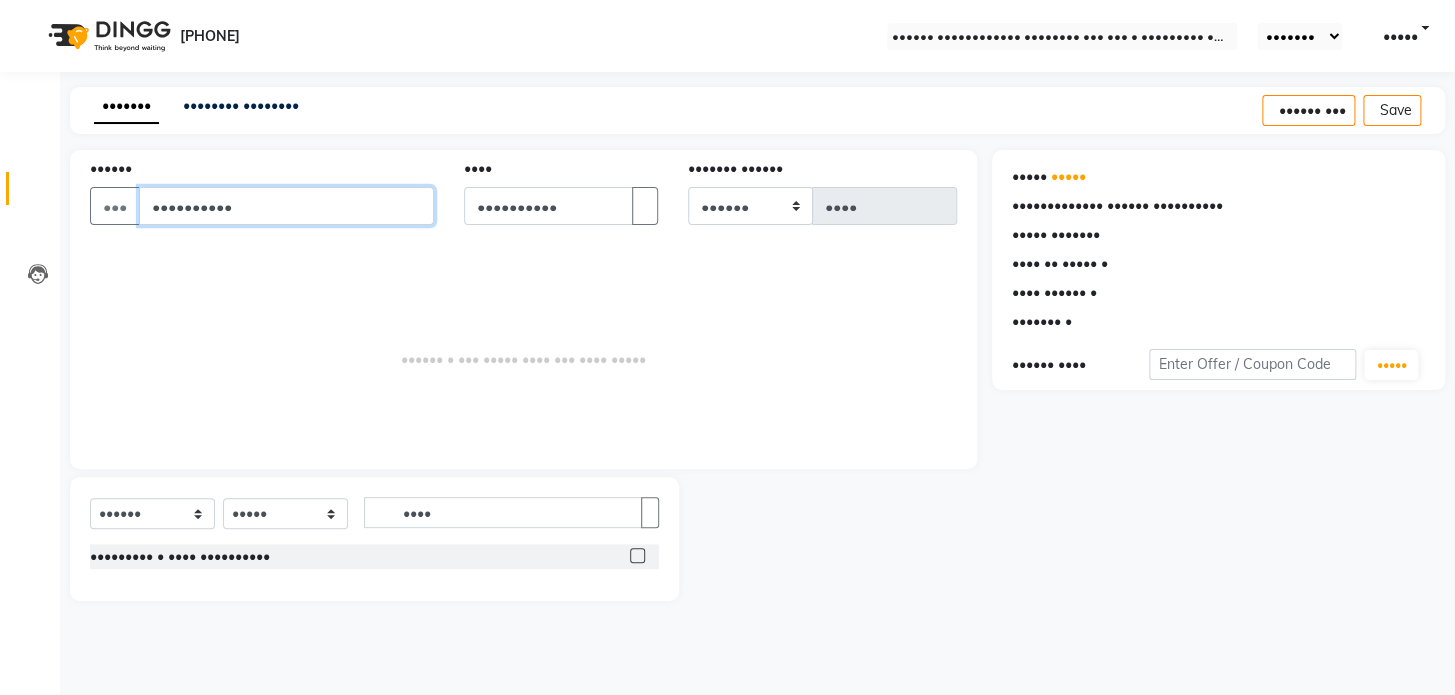 click on "••••••••••" at bounding box center [286, 206] 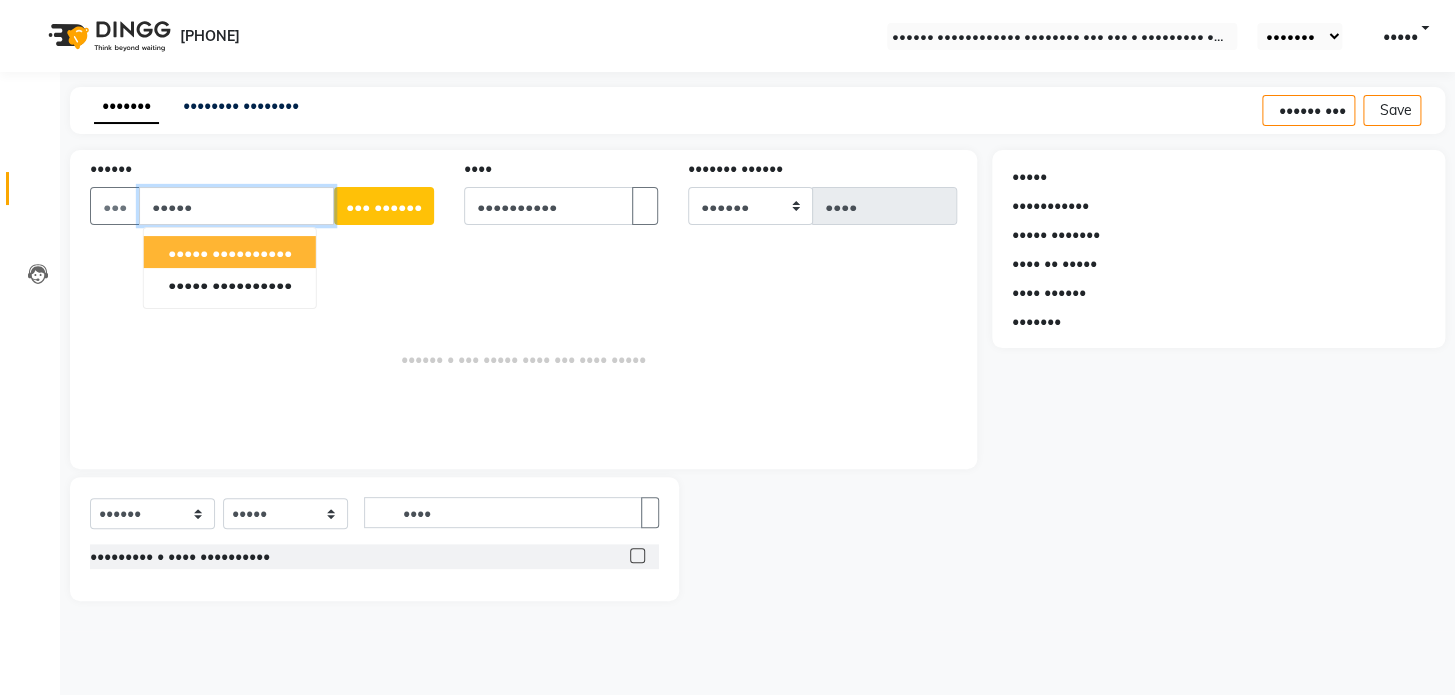 click on "••••••••••" at bounding box center (252, 252) 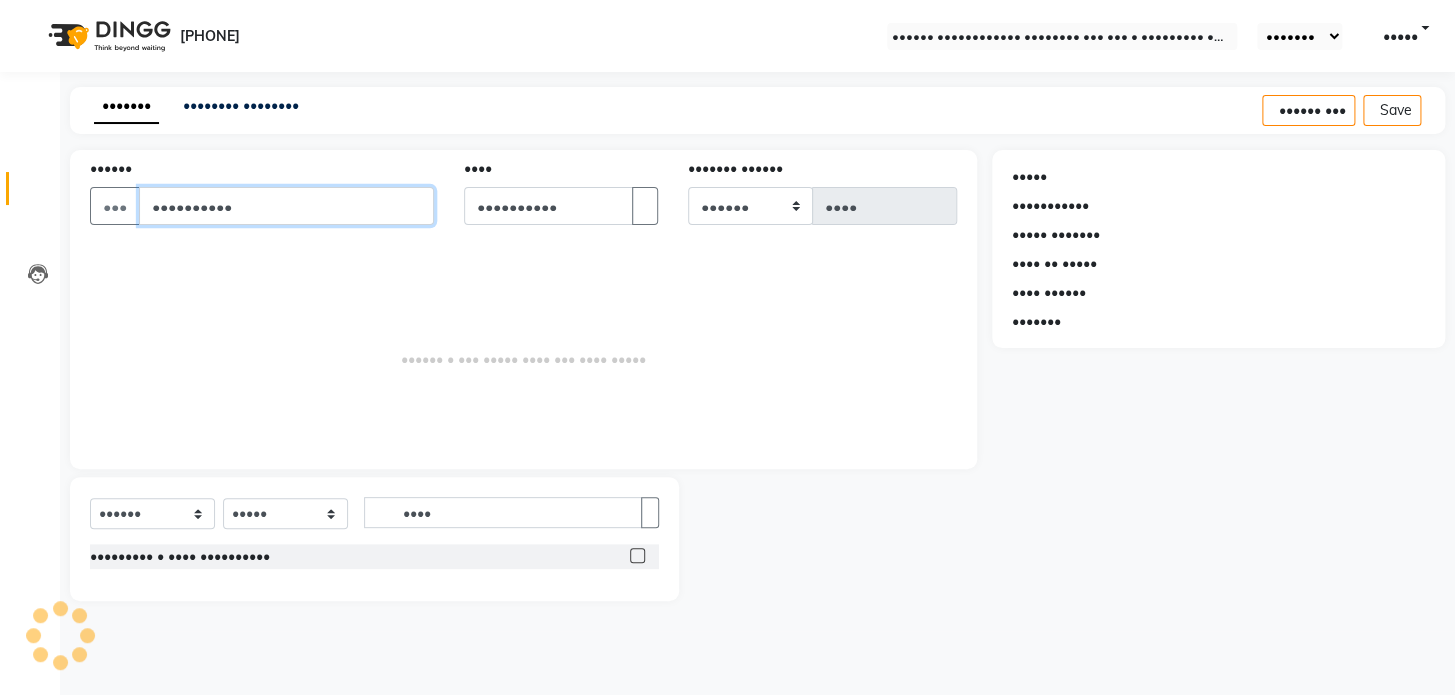 type on "••••••••••" 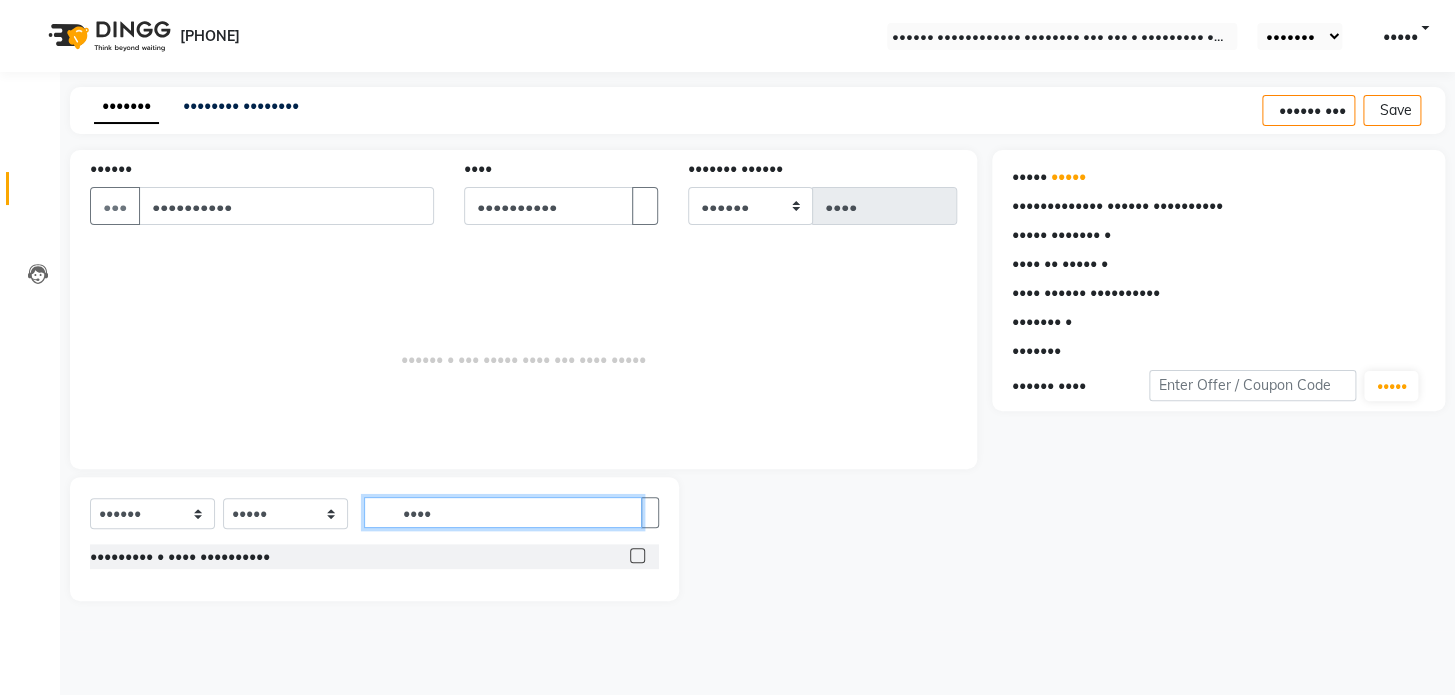 click on "••••" at bounding box center [503, 512] 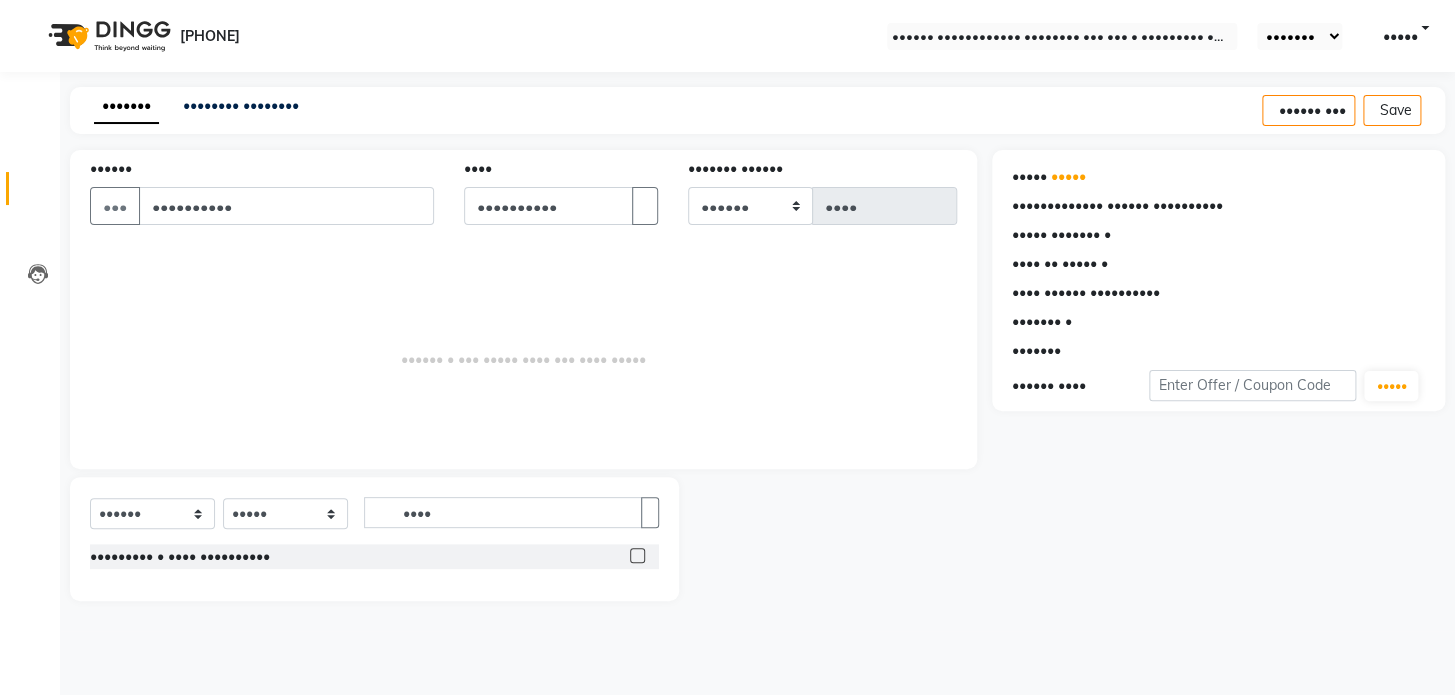 click at bounding box center (637, 555) 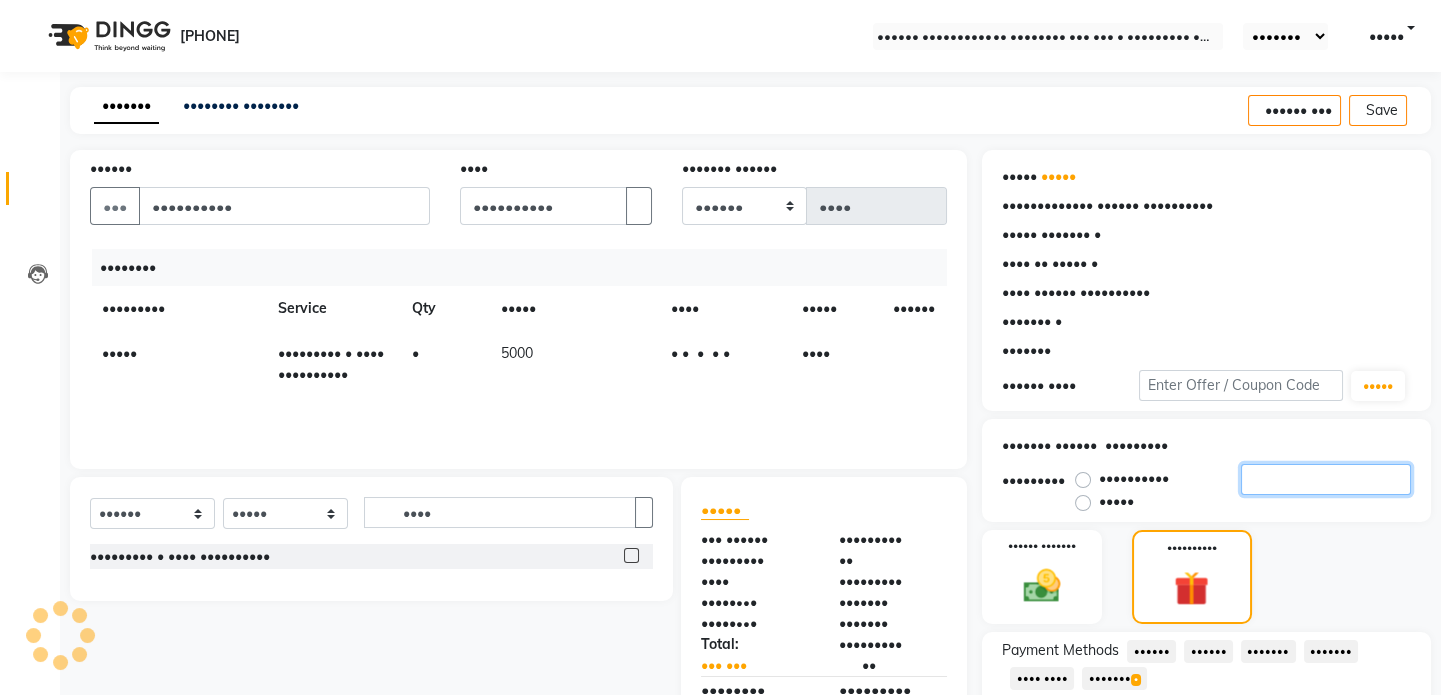 click on "•" at bounding box center (1326, 479) 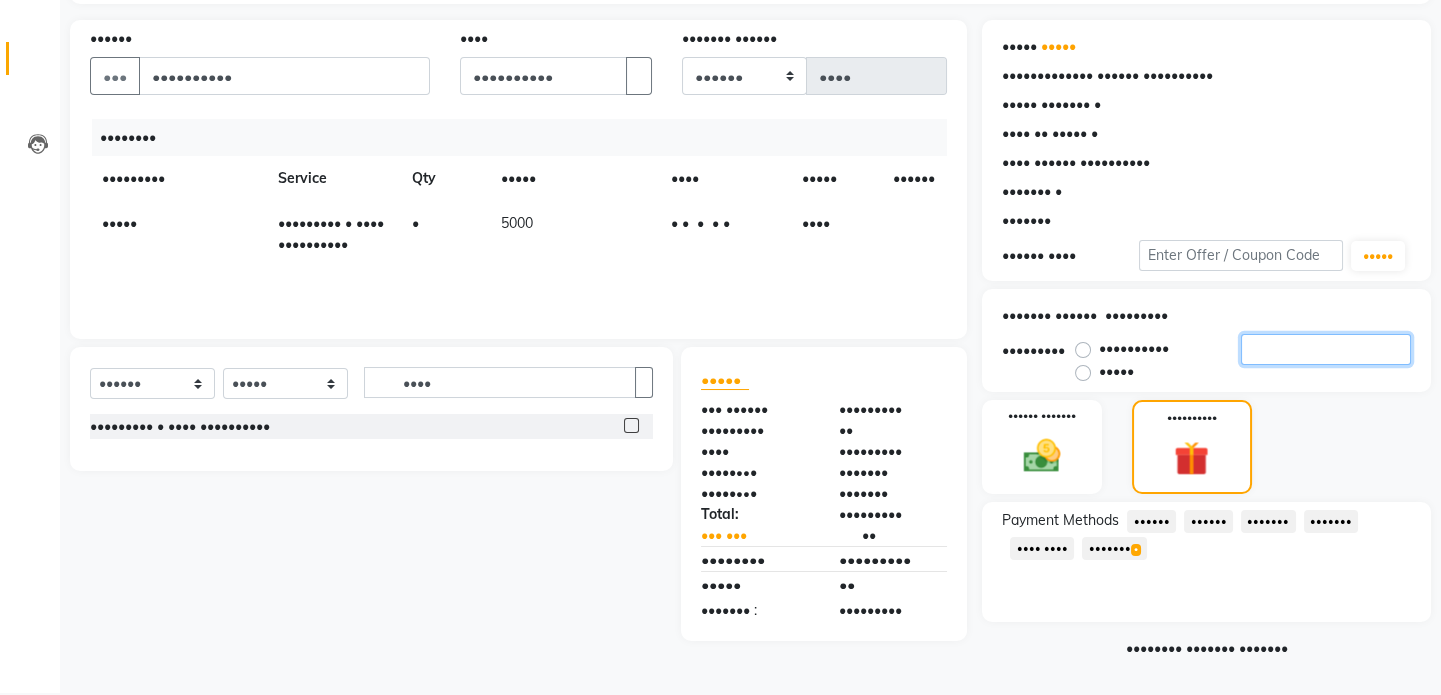 scroll, scrollTop: 133, scrollLeft: 0, axis: vertical 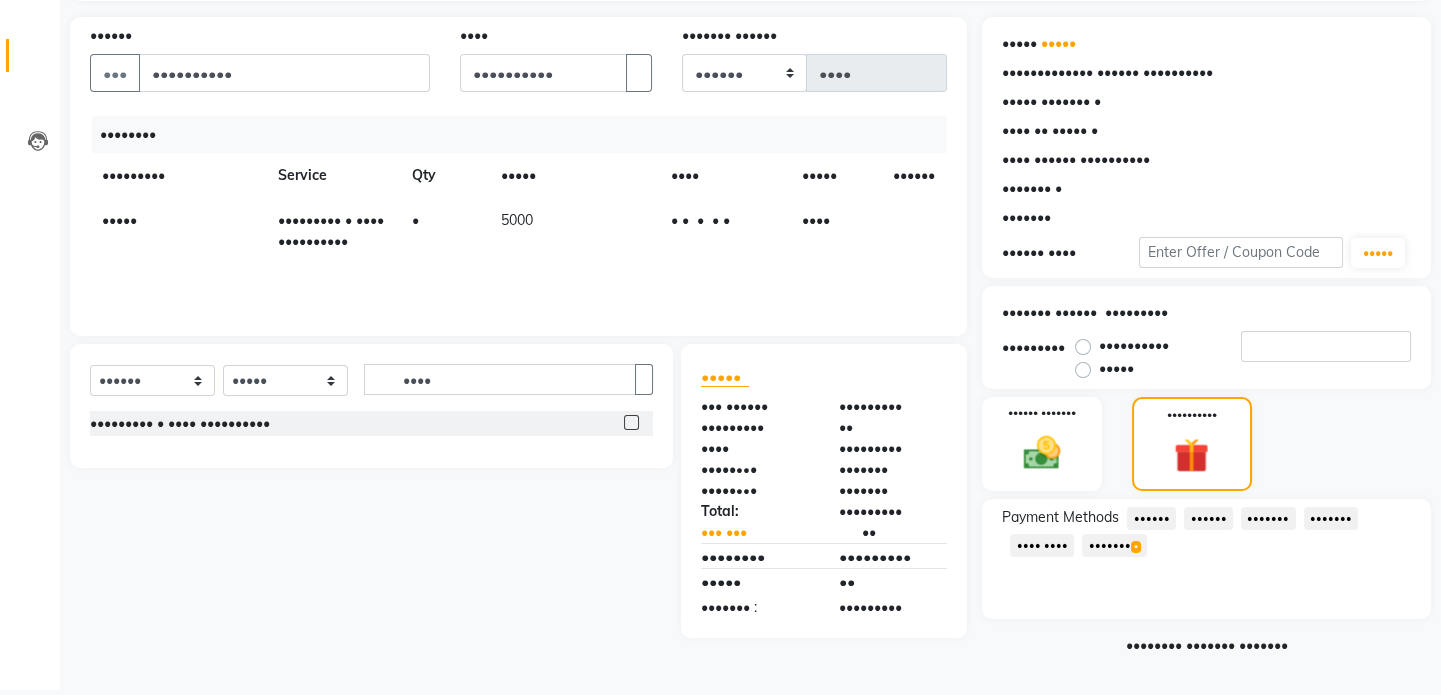 click on "Prepaid  1" at bounding box center [1151, 518] 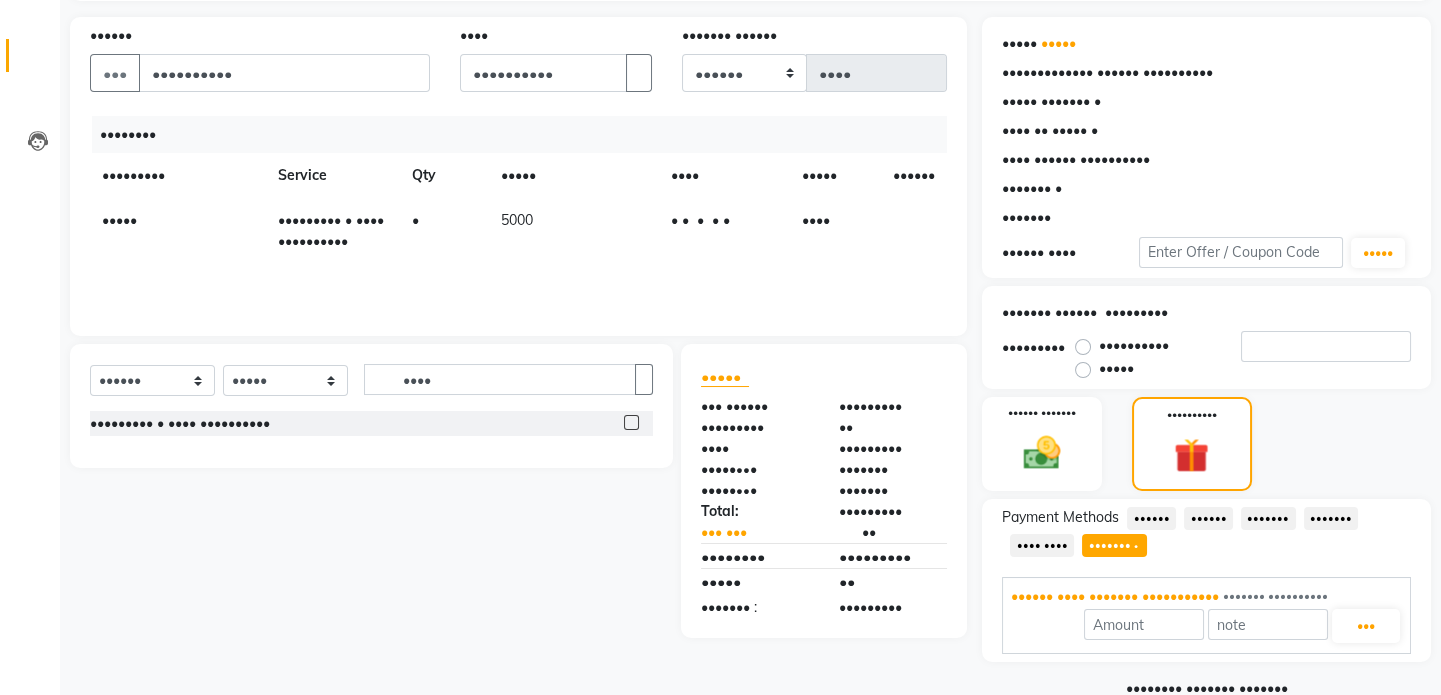 scroll, scrollTop: 176, scrollLeft: 0, axis: vertical 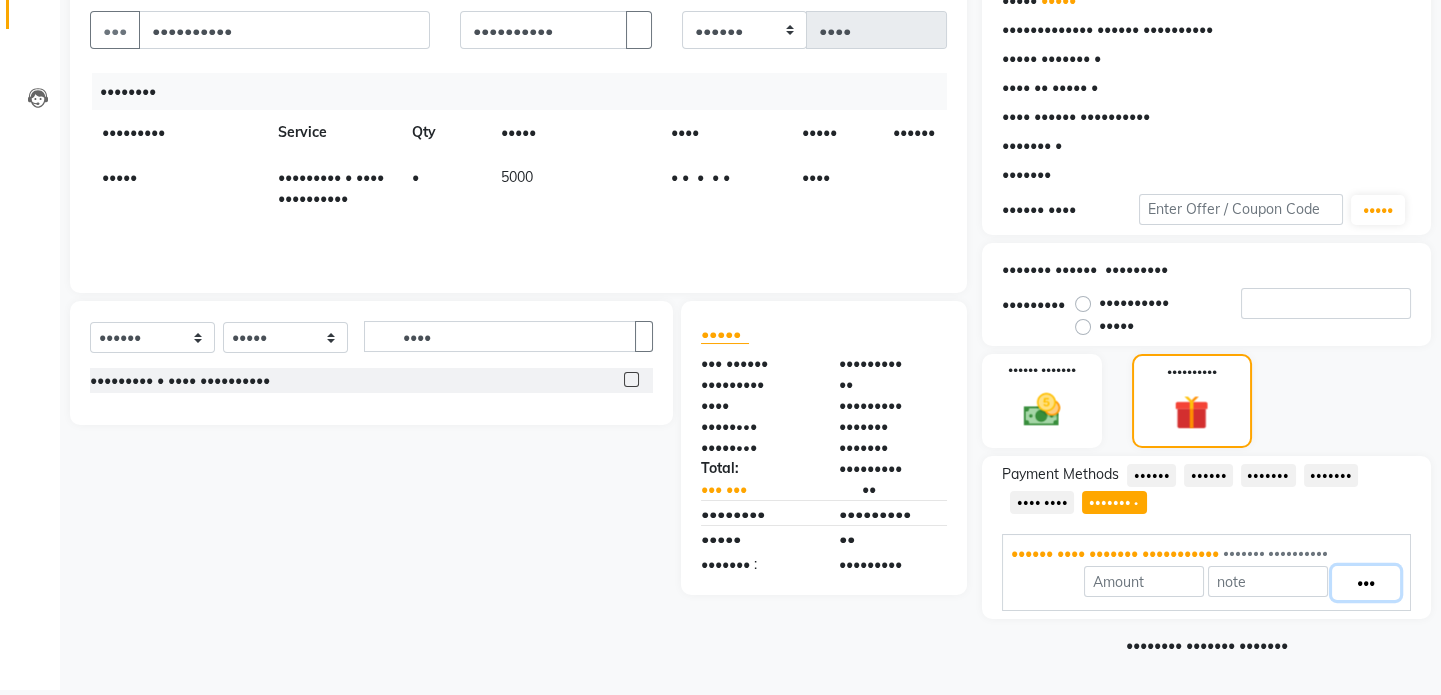 click on "•••" at bounding box center [1366, 583] 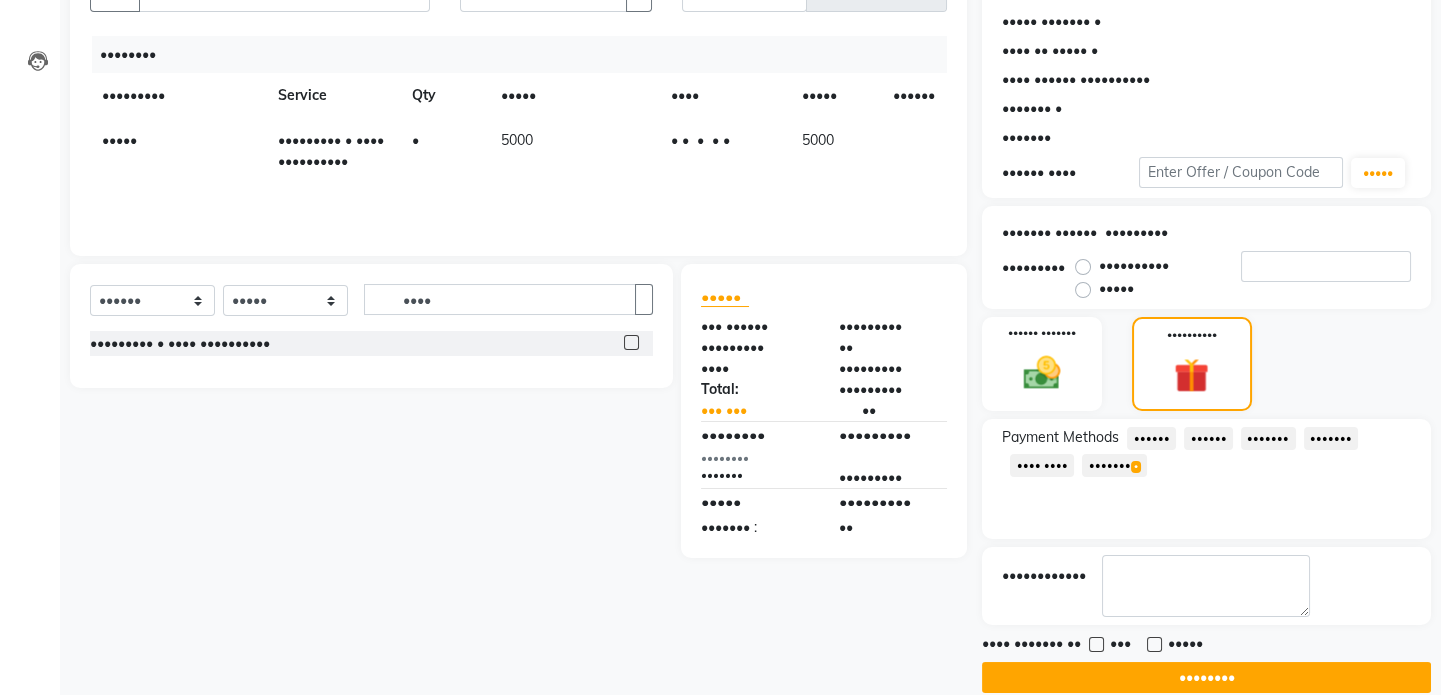 scroll, scrollTop: 246, scrollLeft: 0, axis: vertical 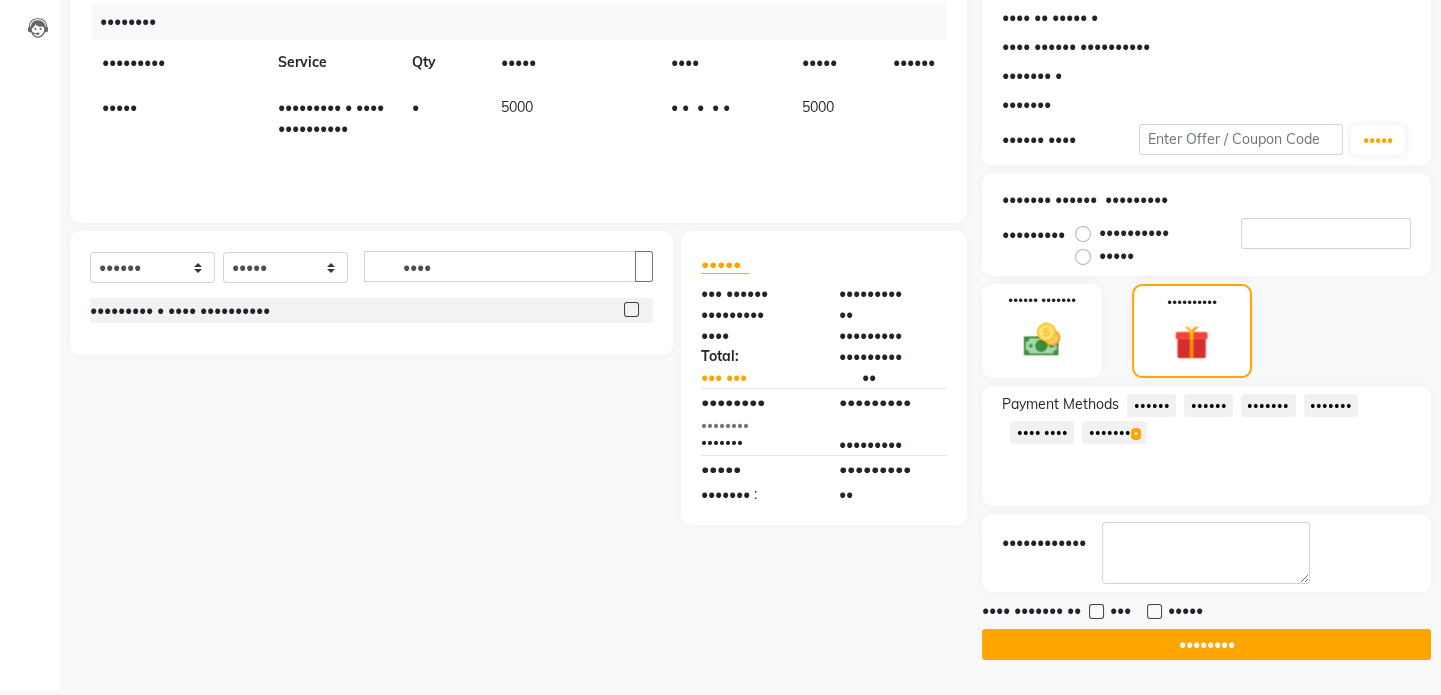 click at bounding box center [906, 444] 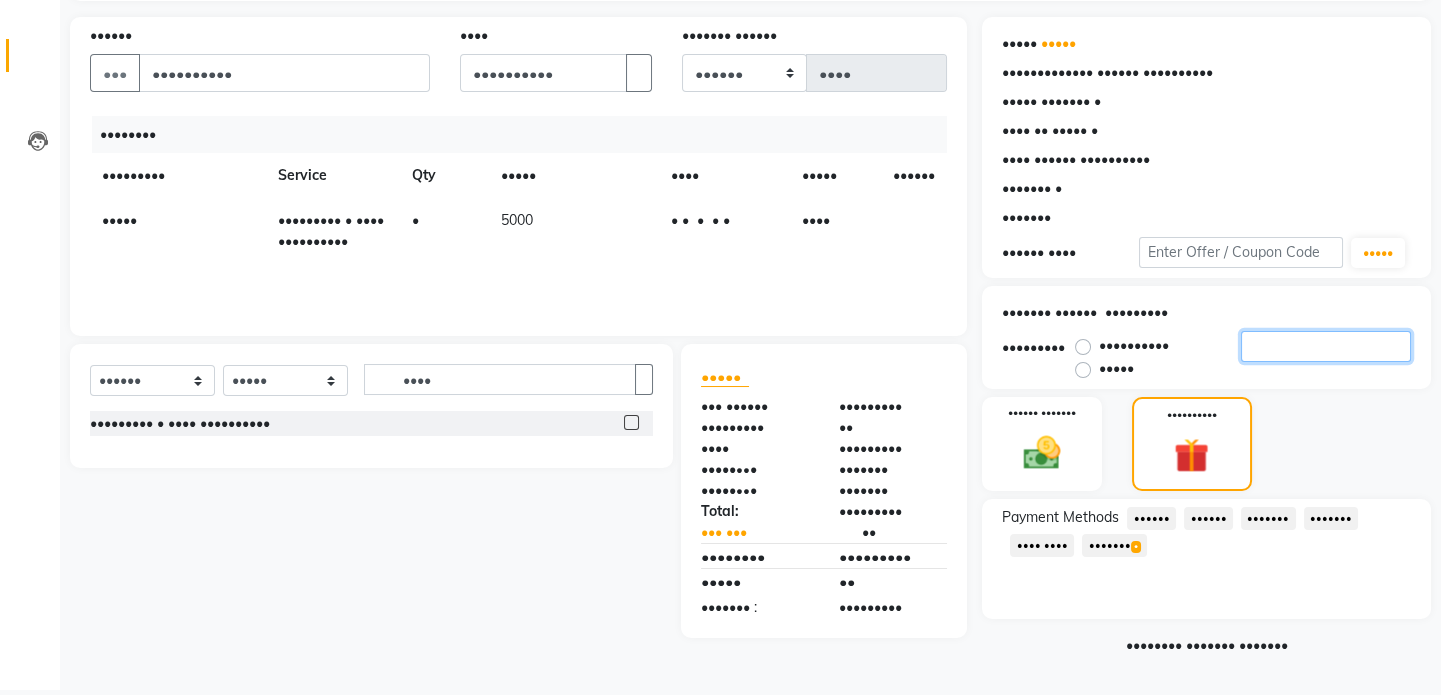 click at bounding box center (1326, 346) 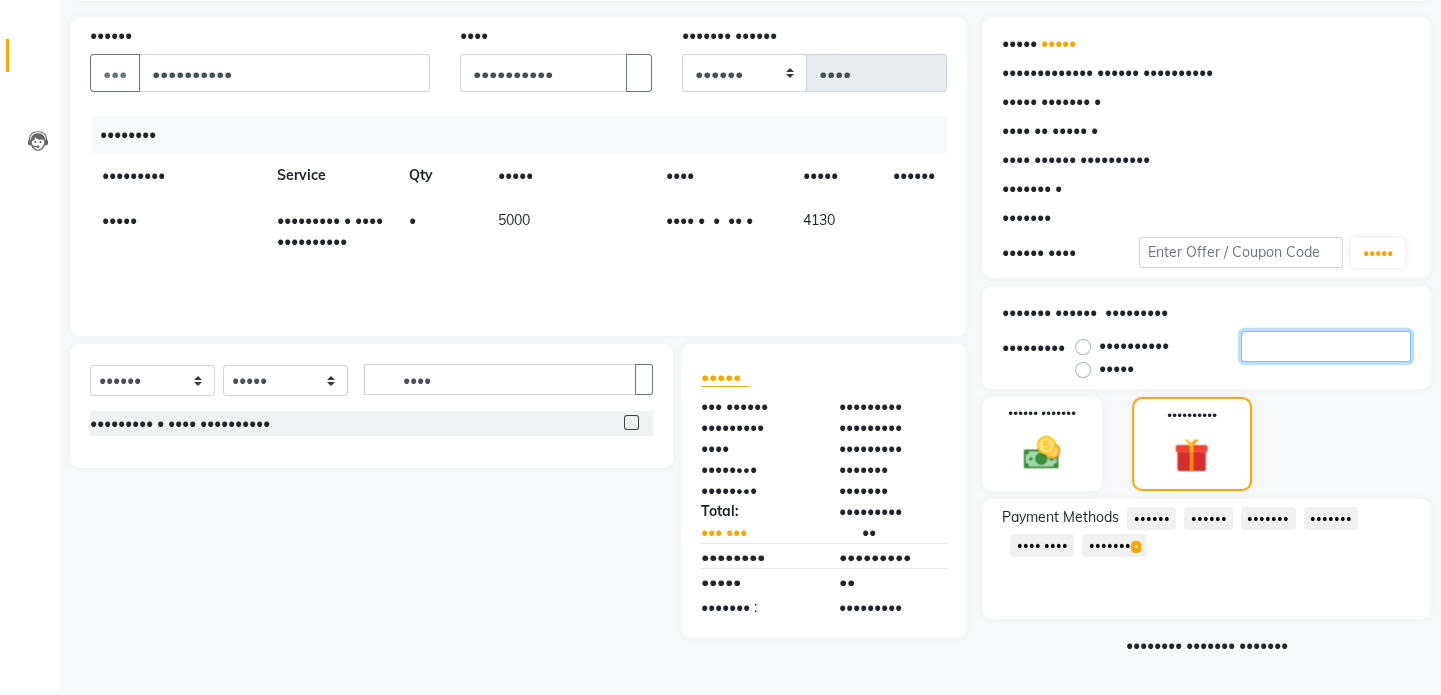 type on "••" 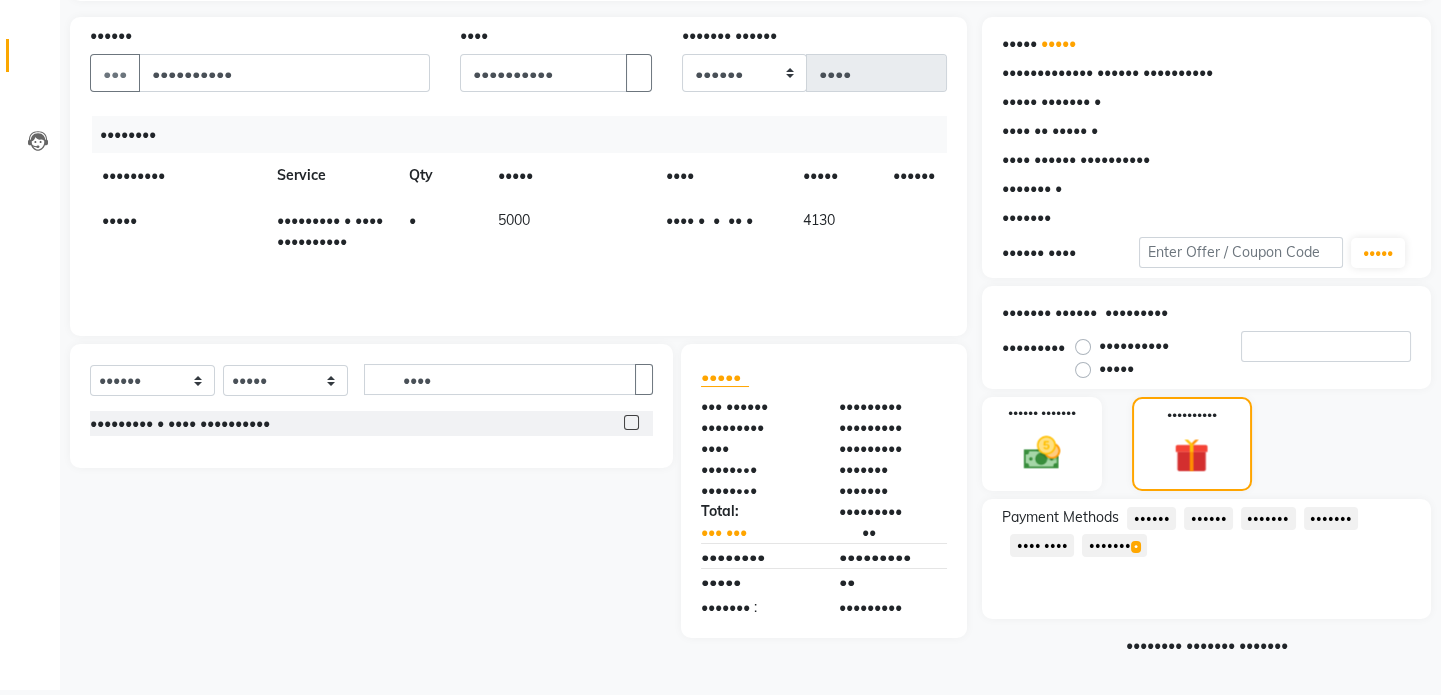 click on "•" at bounding box center [1136, 547] 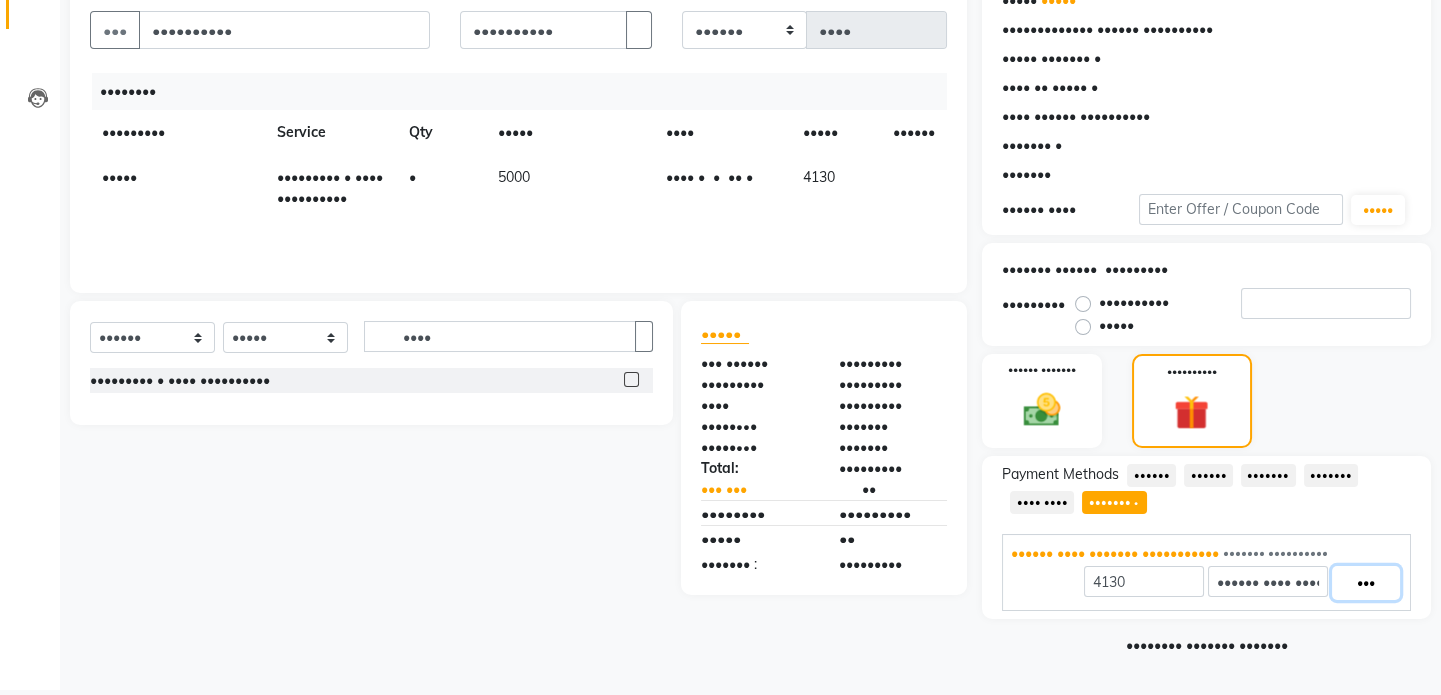 click on "•••" at bounding box center (1366, 583) 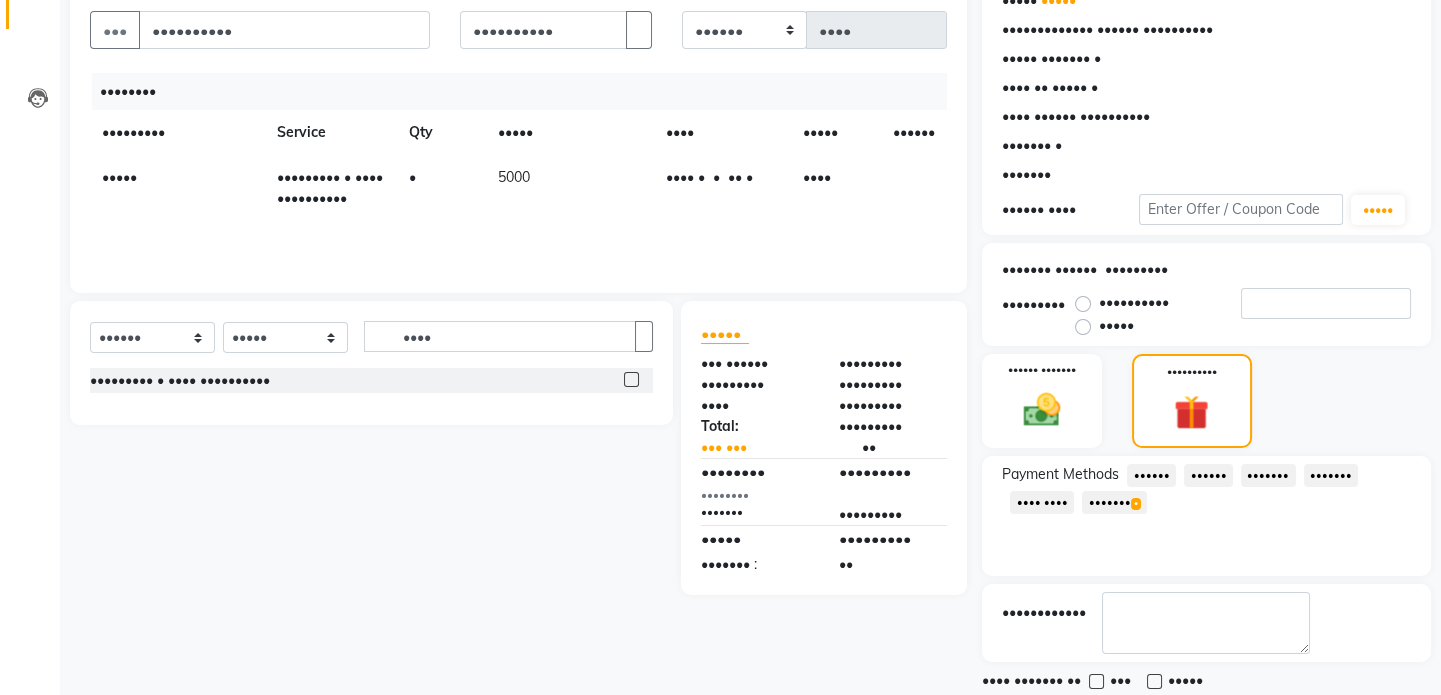 scroll, scrollTop: 246, scrollLeft: 0, axis: vertical 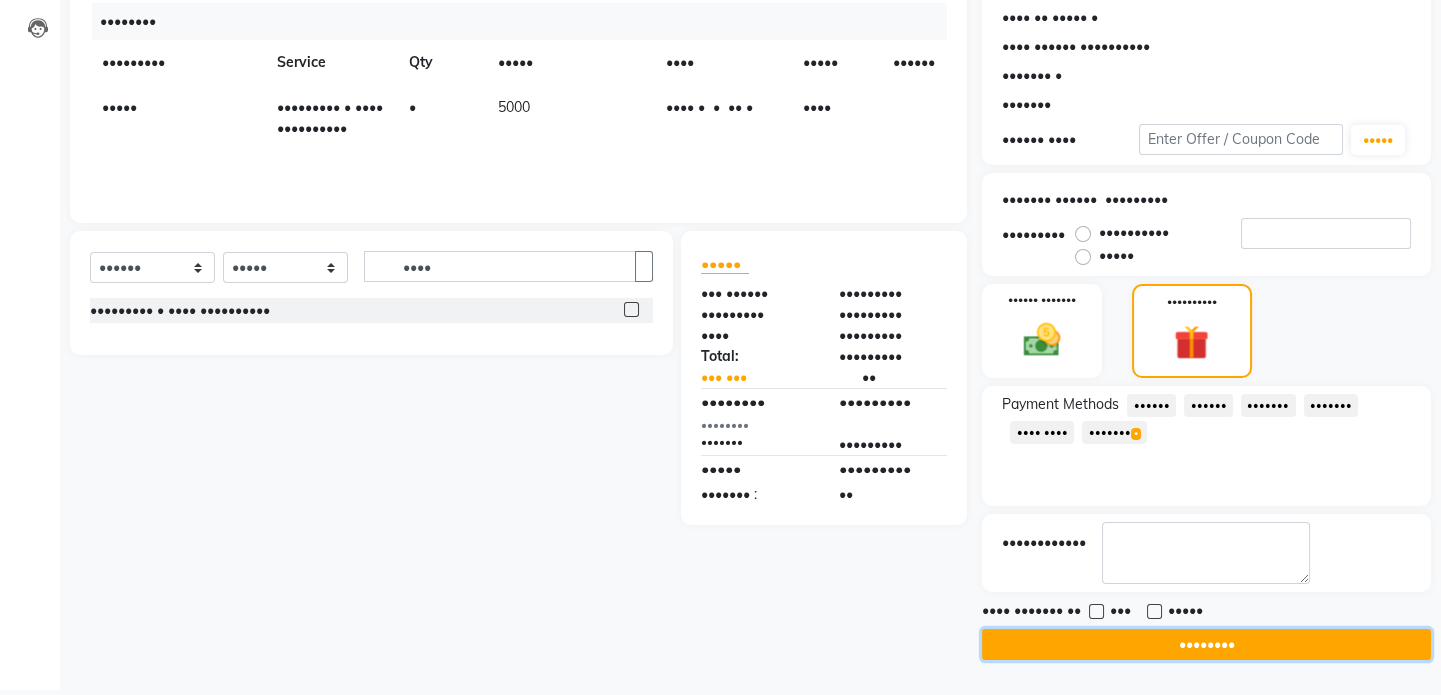 click on "••••••••" at bounding box center (1206, 644) 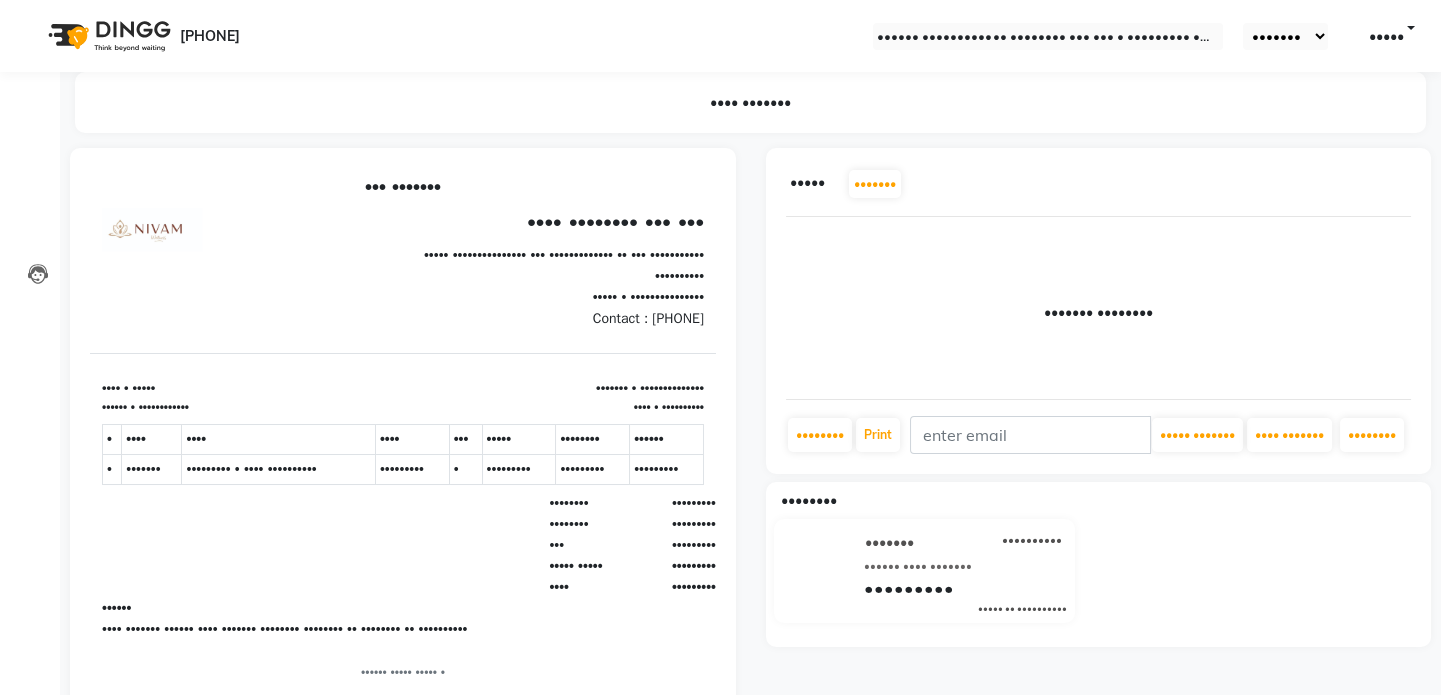 scroll, scrollTop: 0, scrollLeft: 0, axis: both 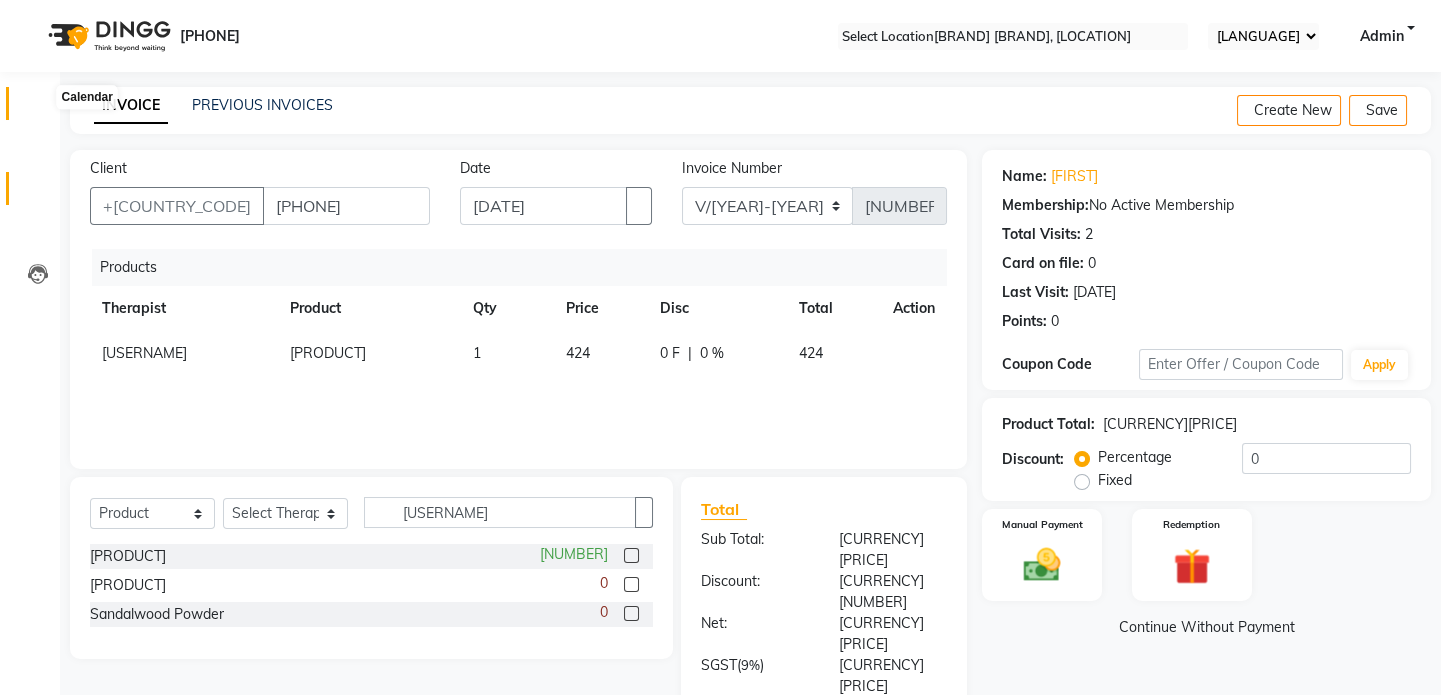 click at bounding box center [37, 108] 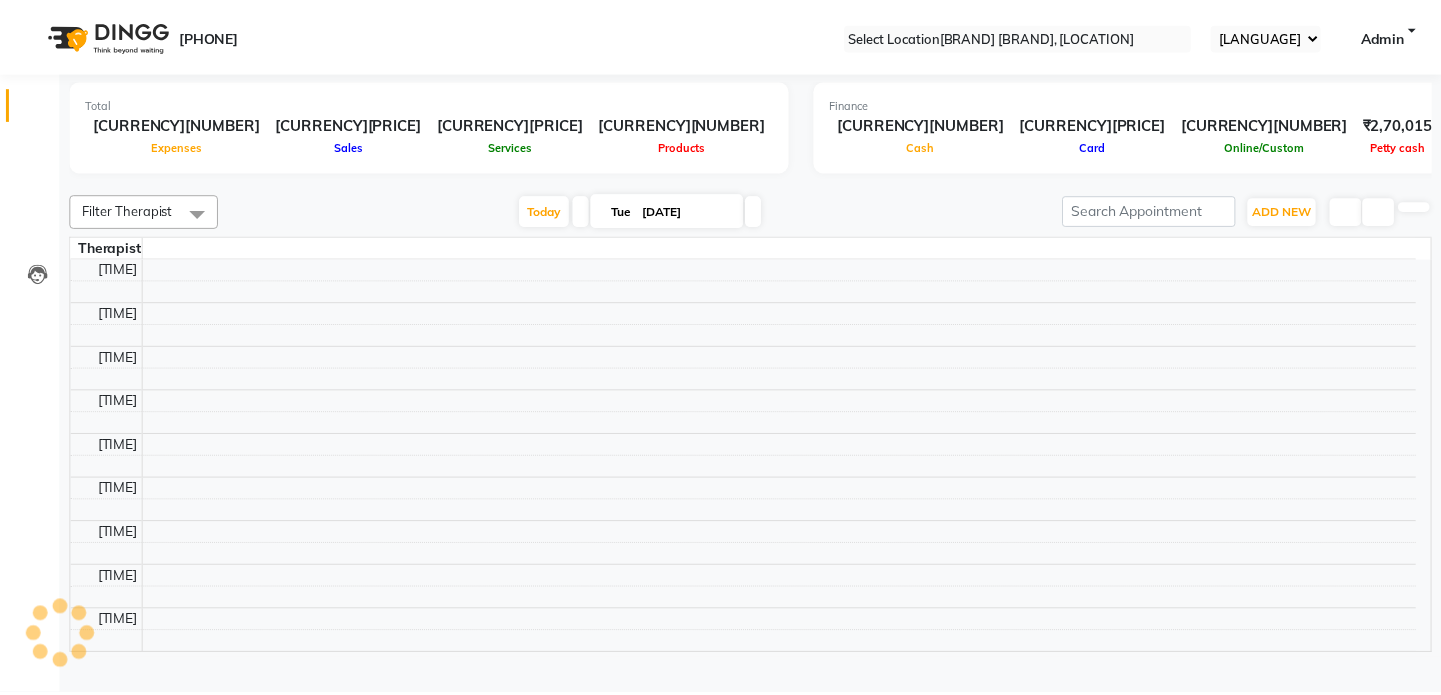 scroll, scrollTop: 0, scrollLeft: 0, axis: both 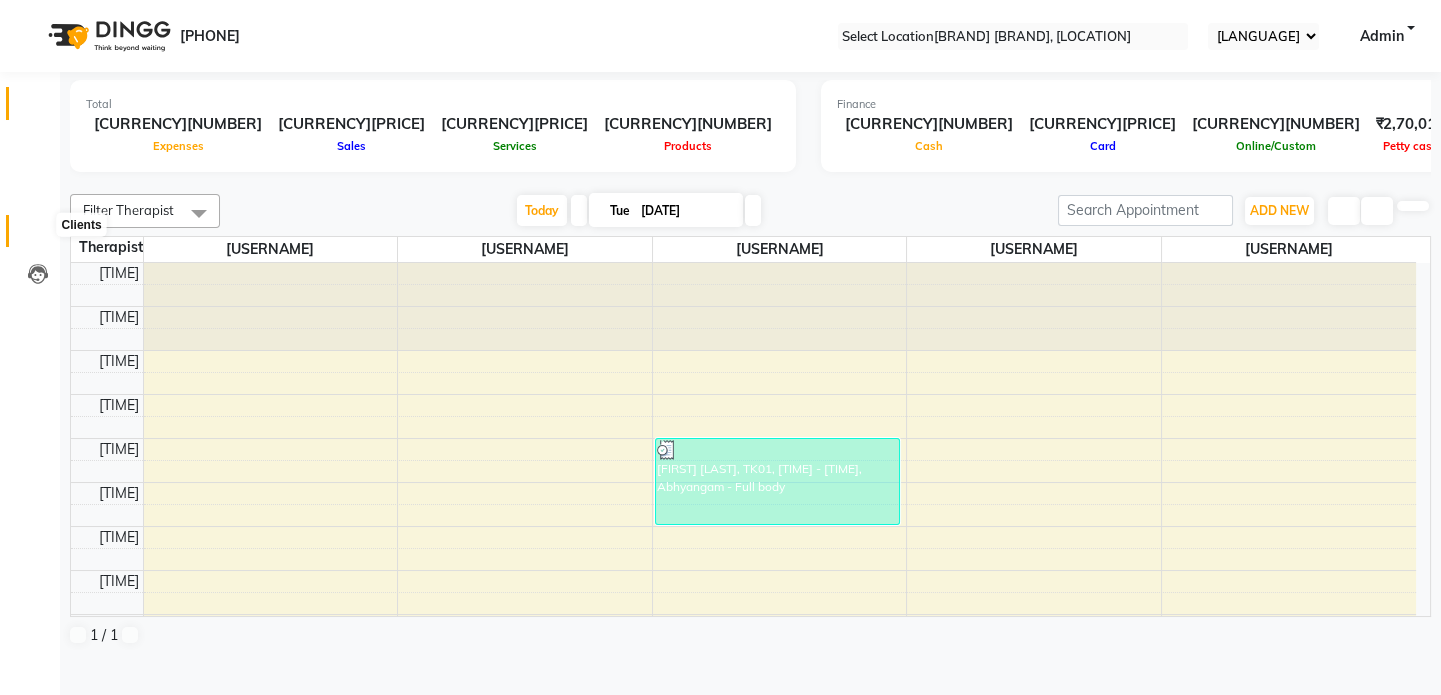click at bounding box center (38, 236) 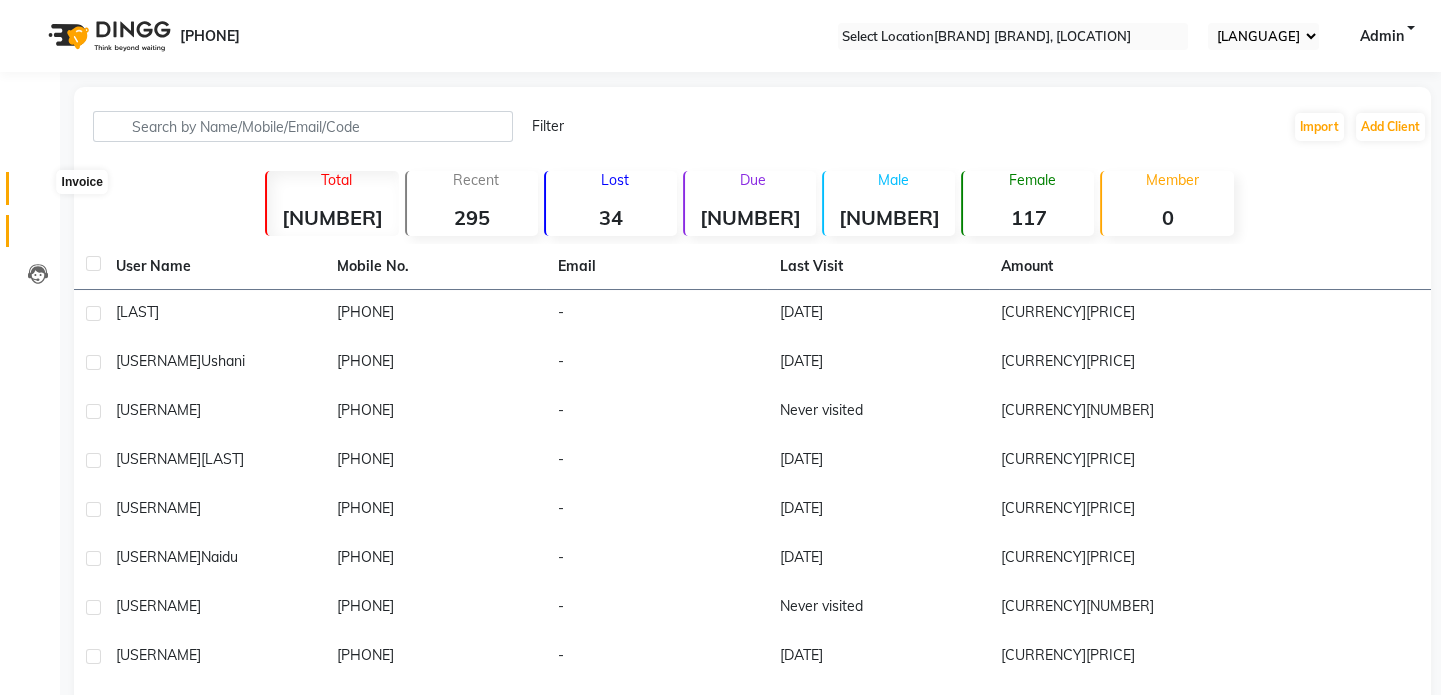 click at bounding box center (37, 193) 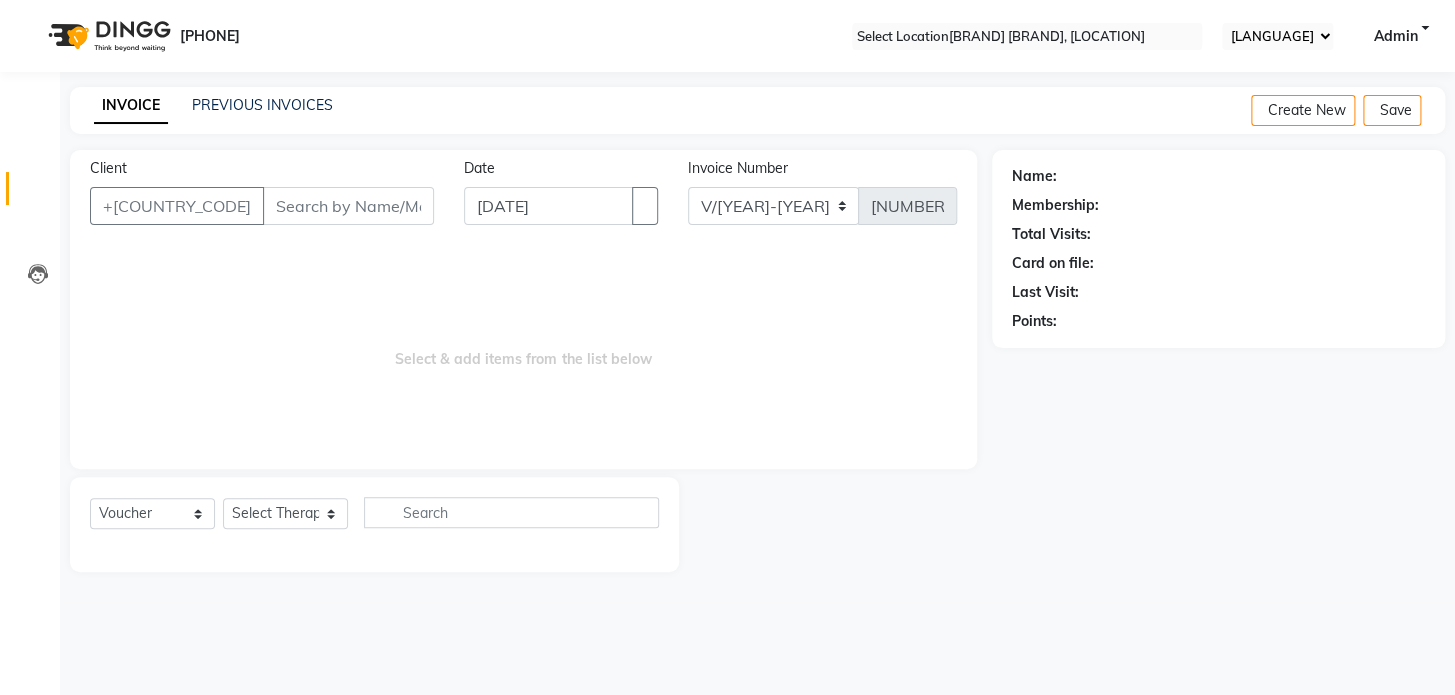 click on "Client" at bounding box center [348, 206] 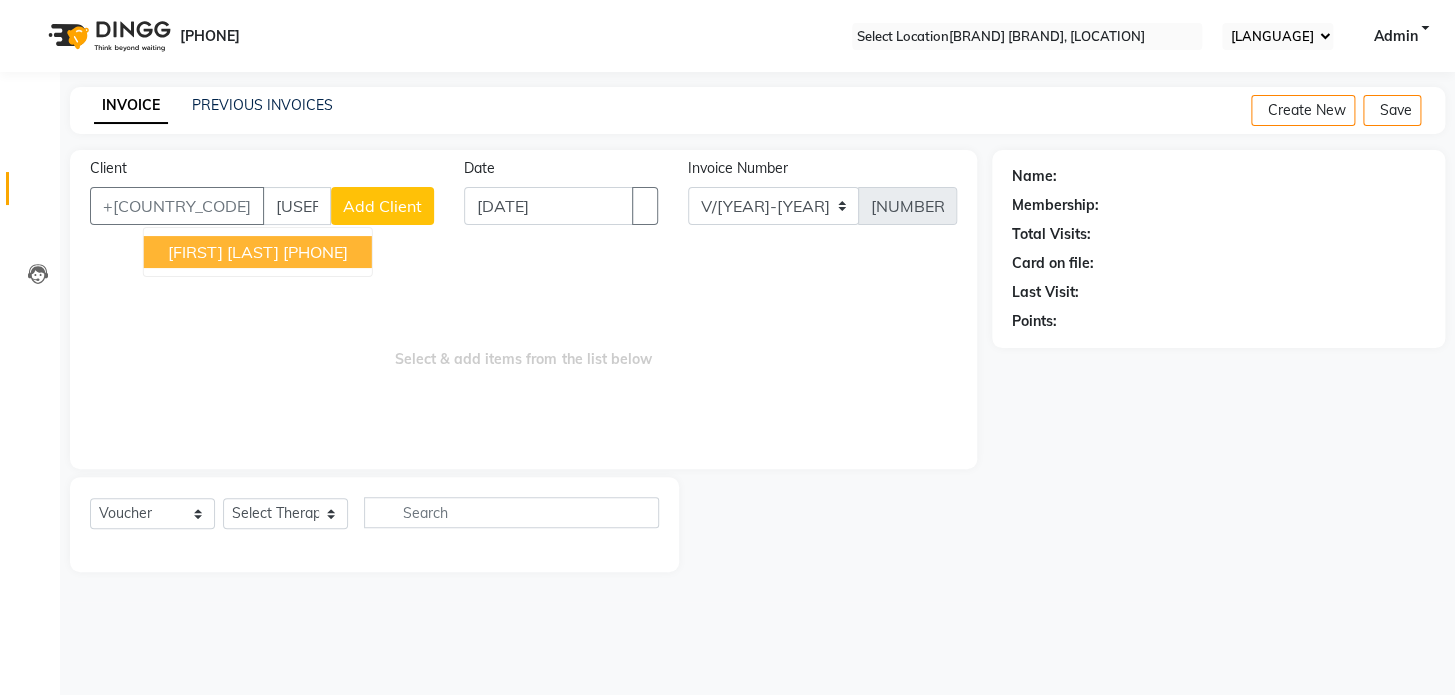 click on "[PHONE]" at bounding box center [315, 252] 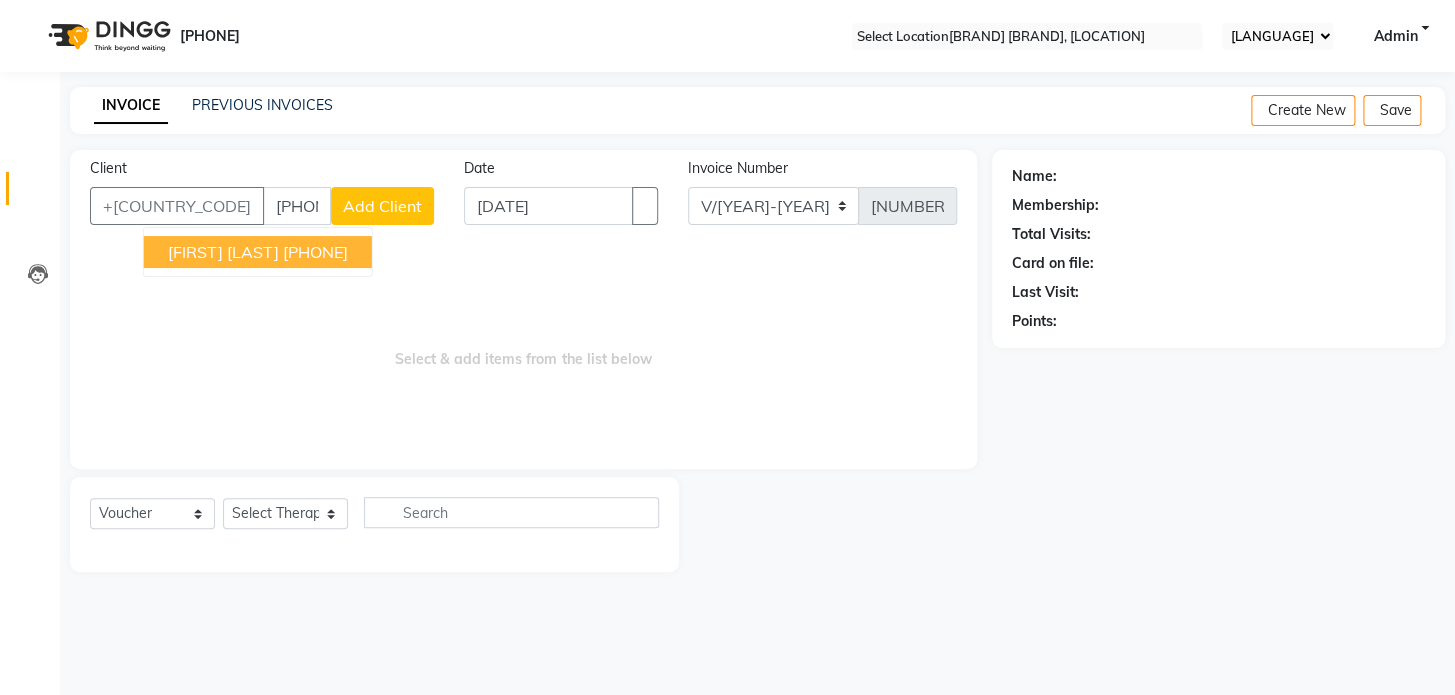 type on "[PHONE]" 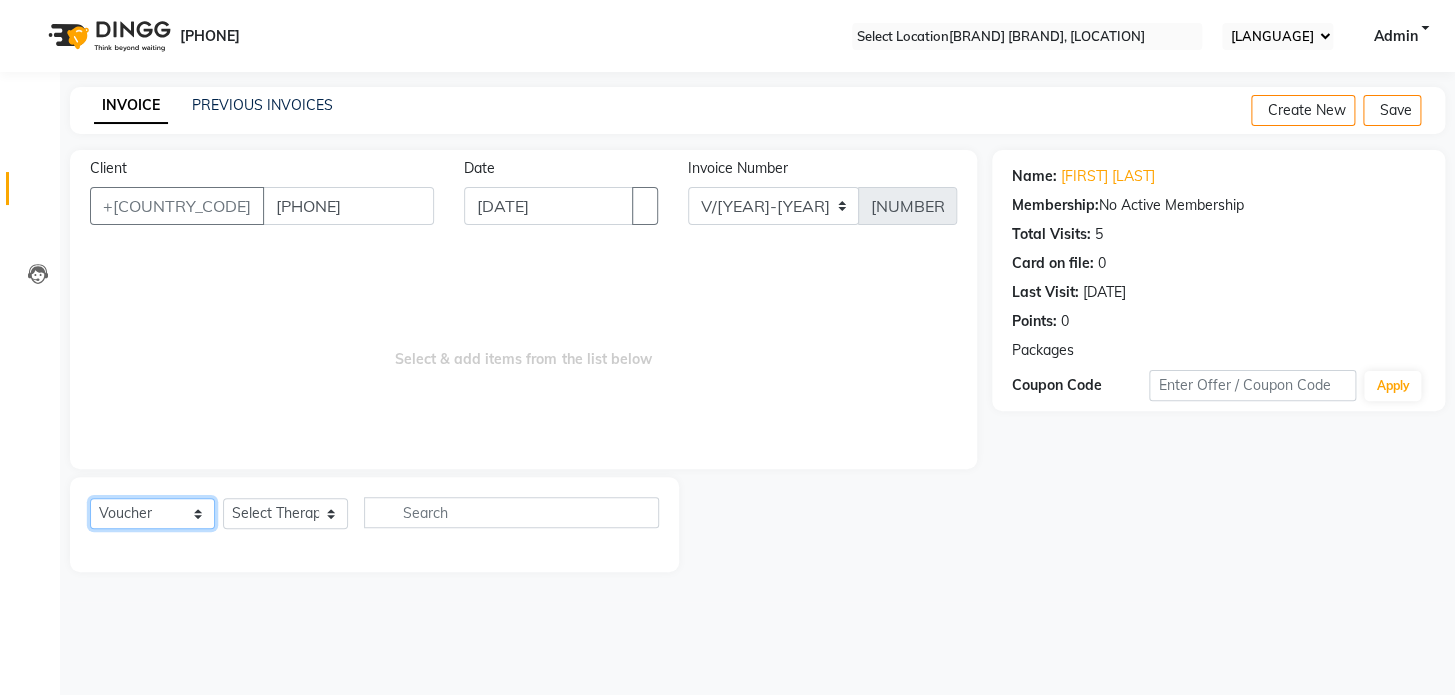 click on "Select Service Product Membership Package Voucher Prepaid Gift Card" at bounding box center [152, 513] 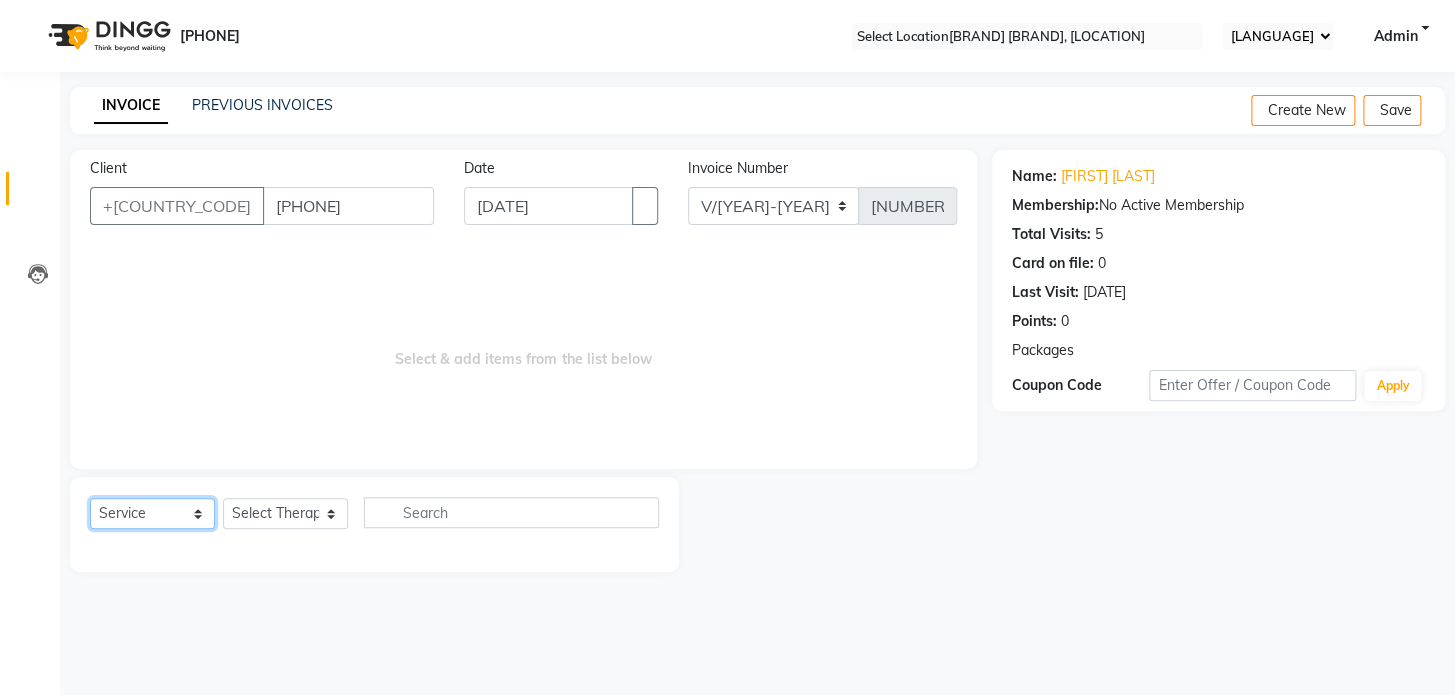 click on "Select Service Product Membership Package Voucher Prepaid Gift Card" at bounding box center (152, 513) 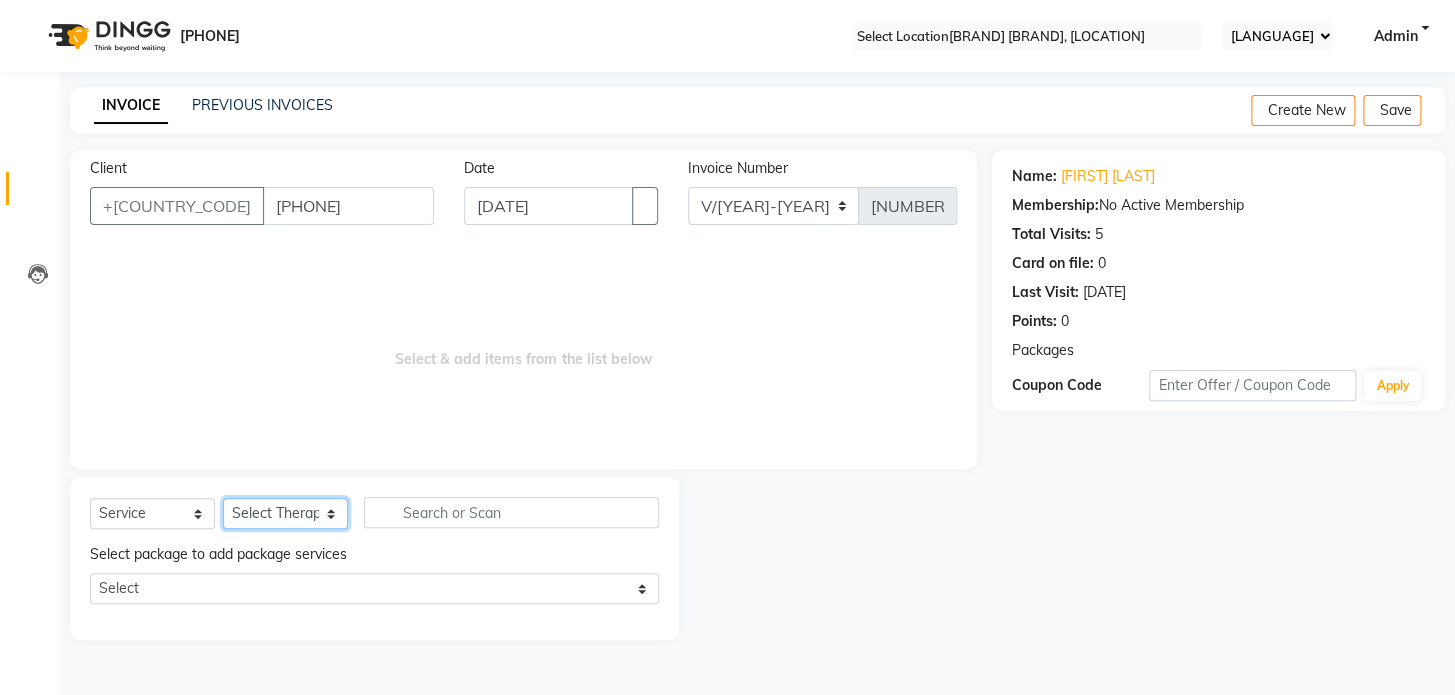click on "Select Therapist [USERNAME] [USERNAME] [USERNAME] [USERNAME] [USERNAME]" at bounding box center [285, 513] 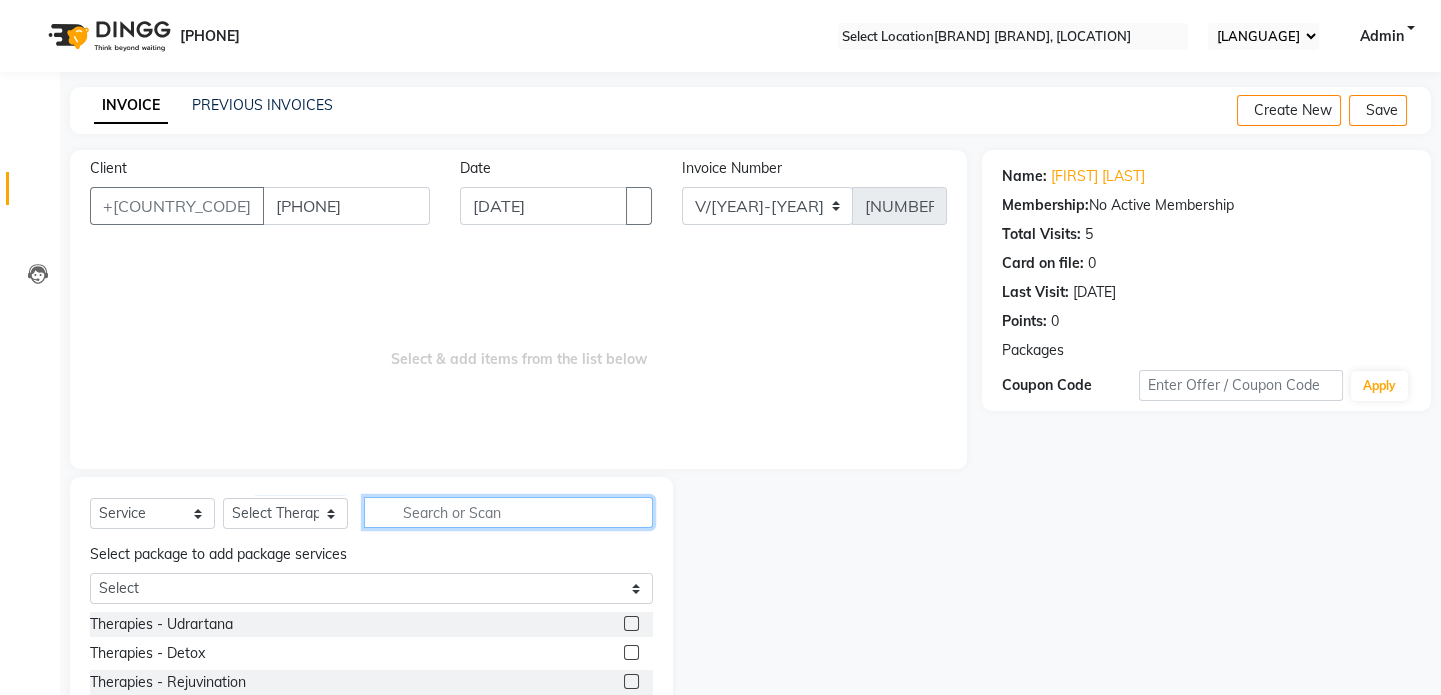 click at bounding box center [508, 512] 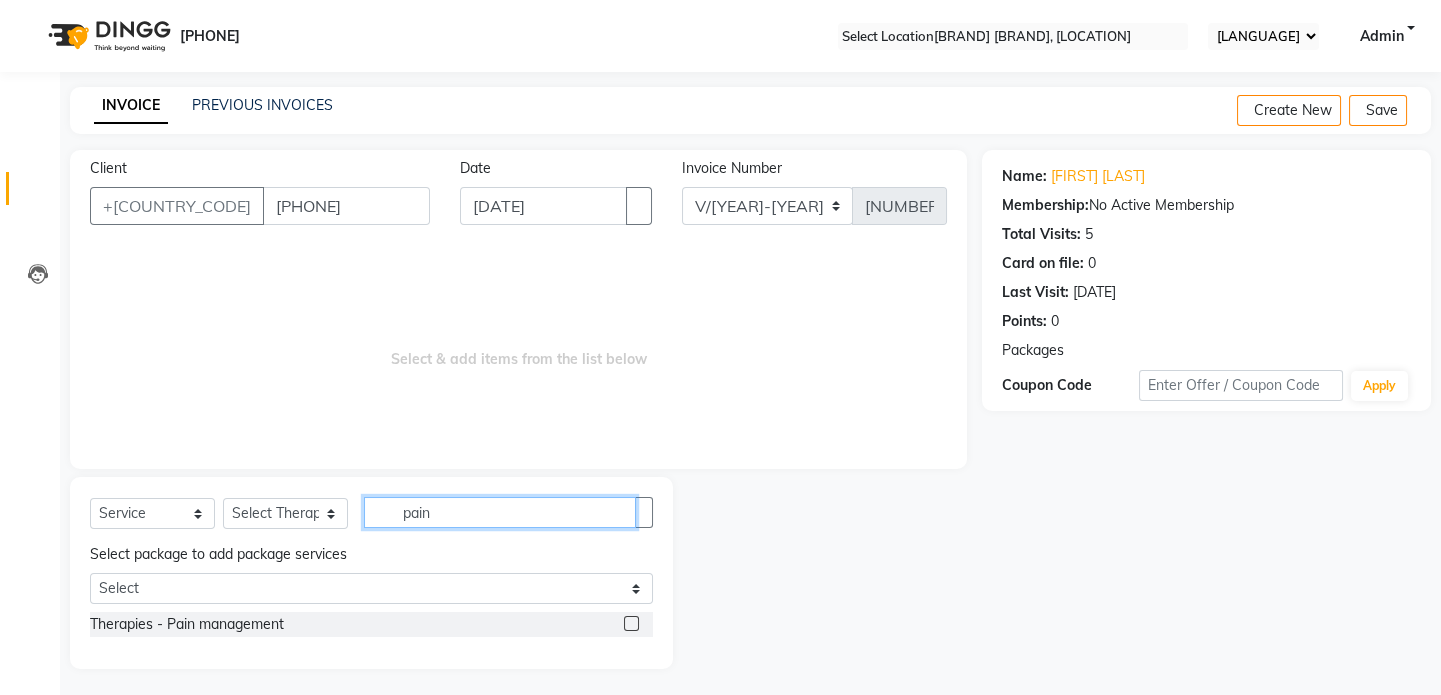 type on "pain" 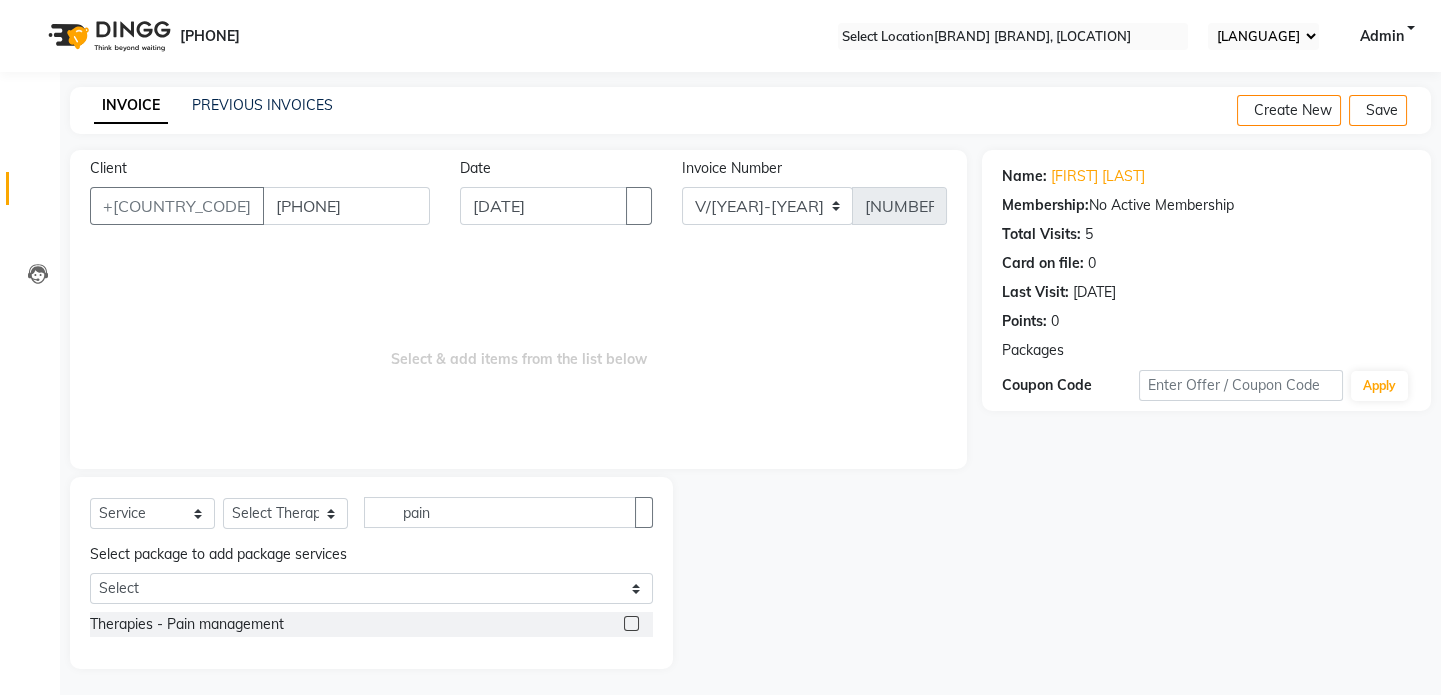 click at bounding box center [631, 623] 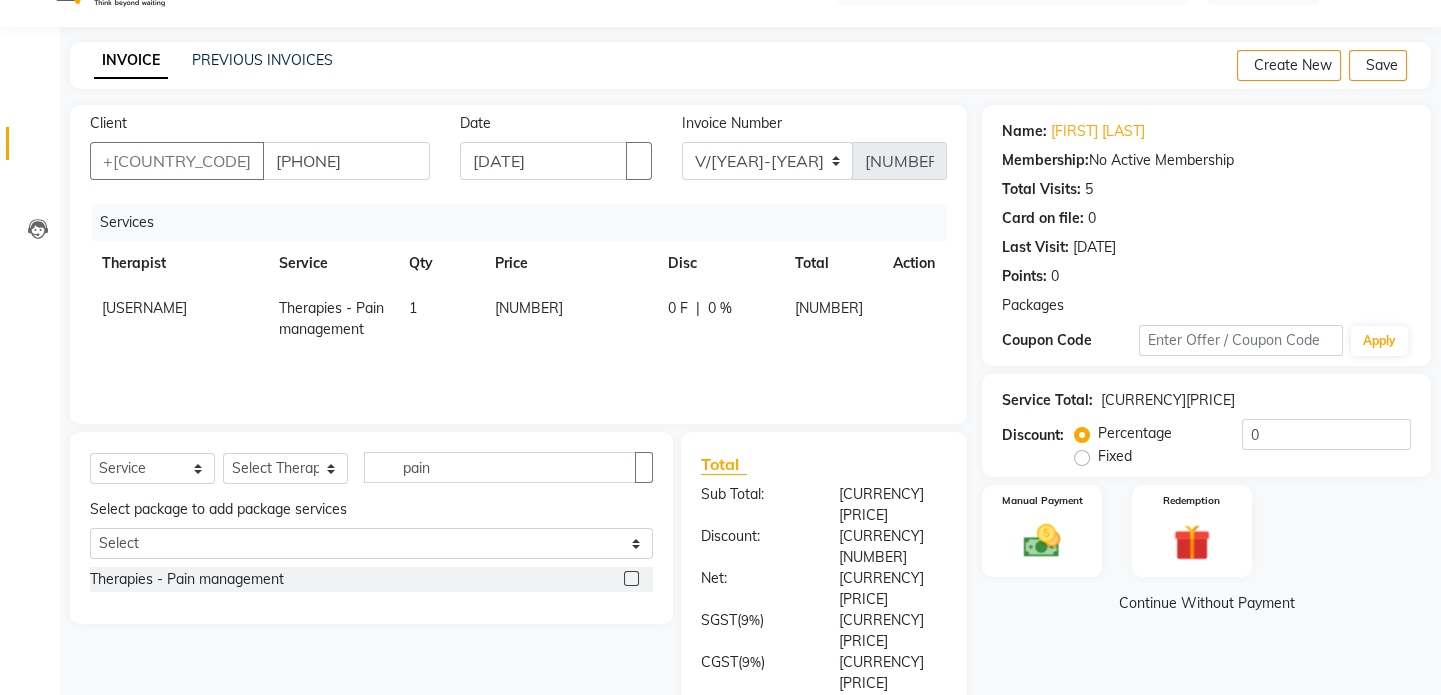 scroll, scrollTop: 105, scrollLeft: 0, axis: vertical 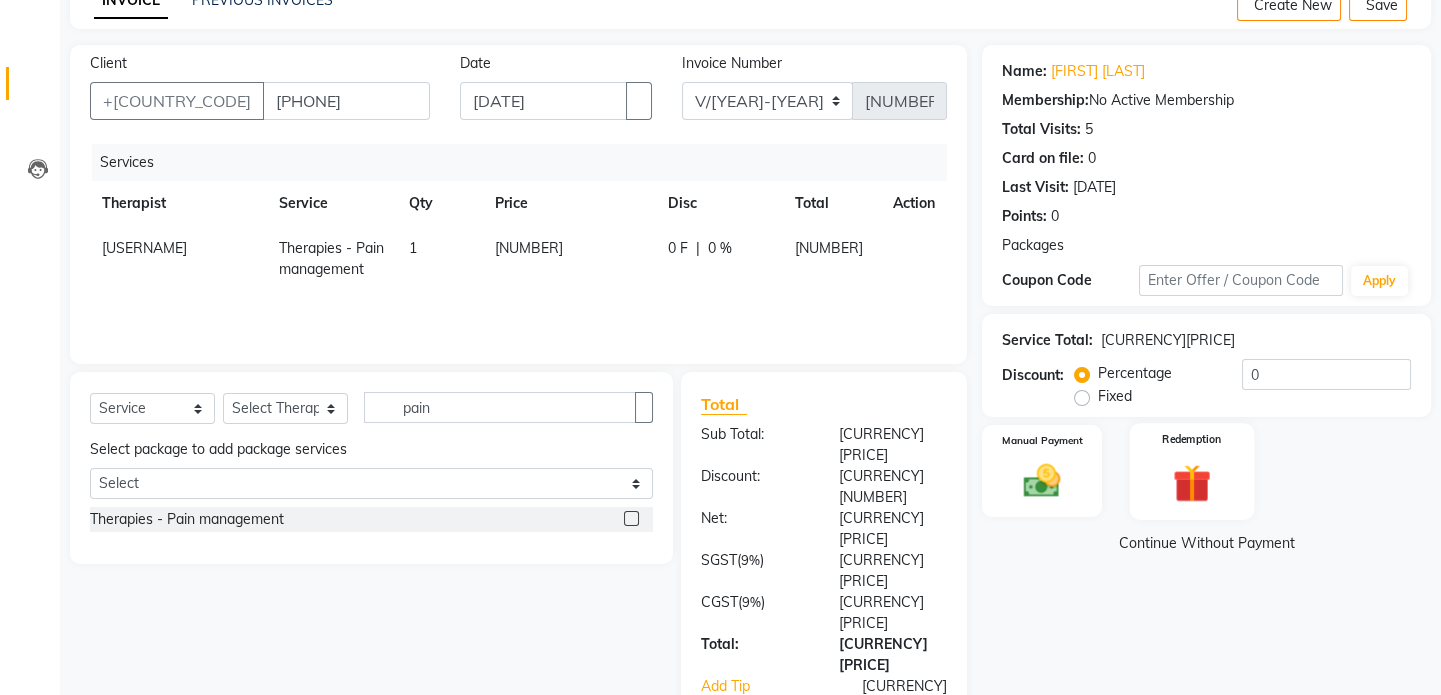 click at bounding box center [1042, 481] 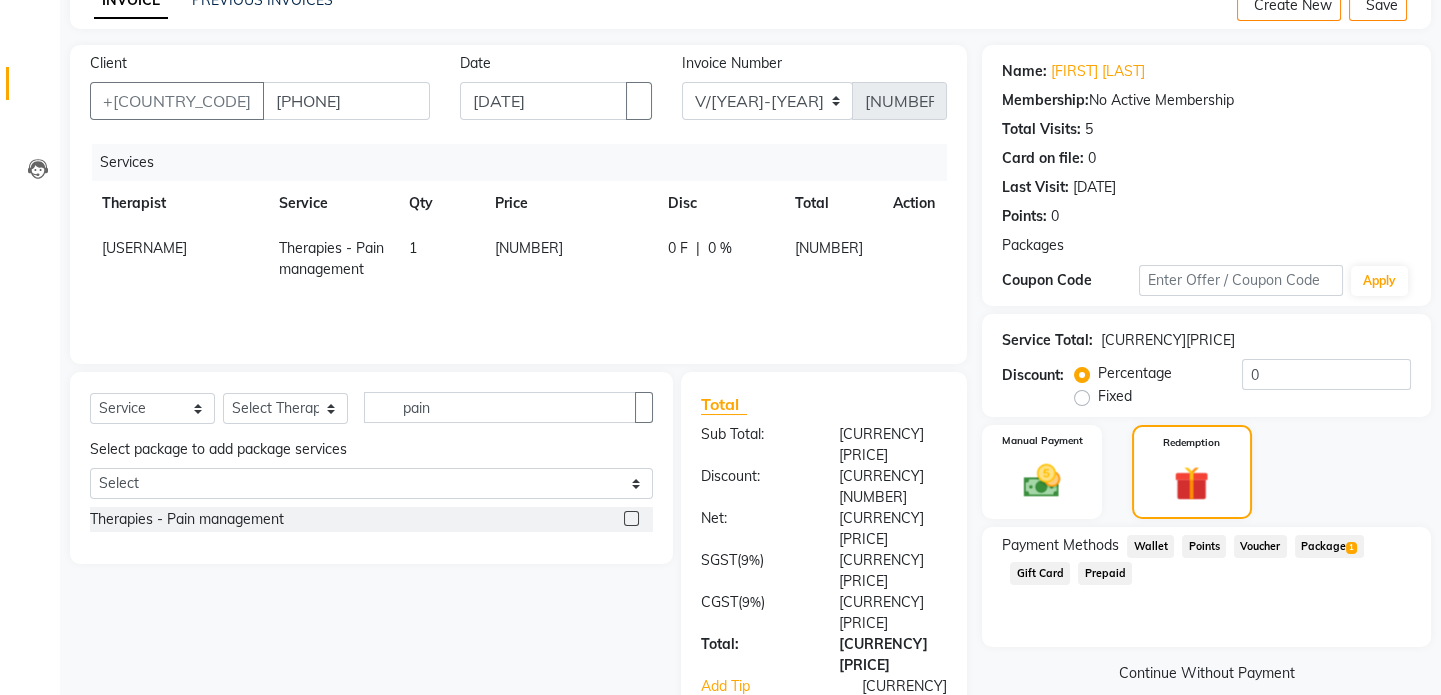 click on "Package 1" at bounding box center (1150, 546) 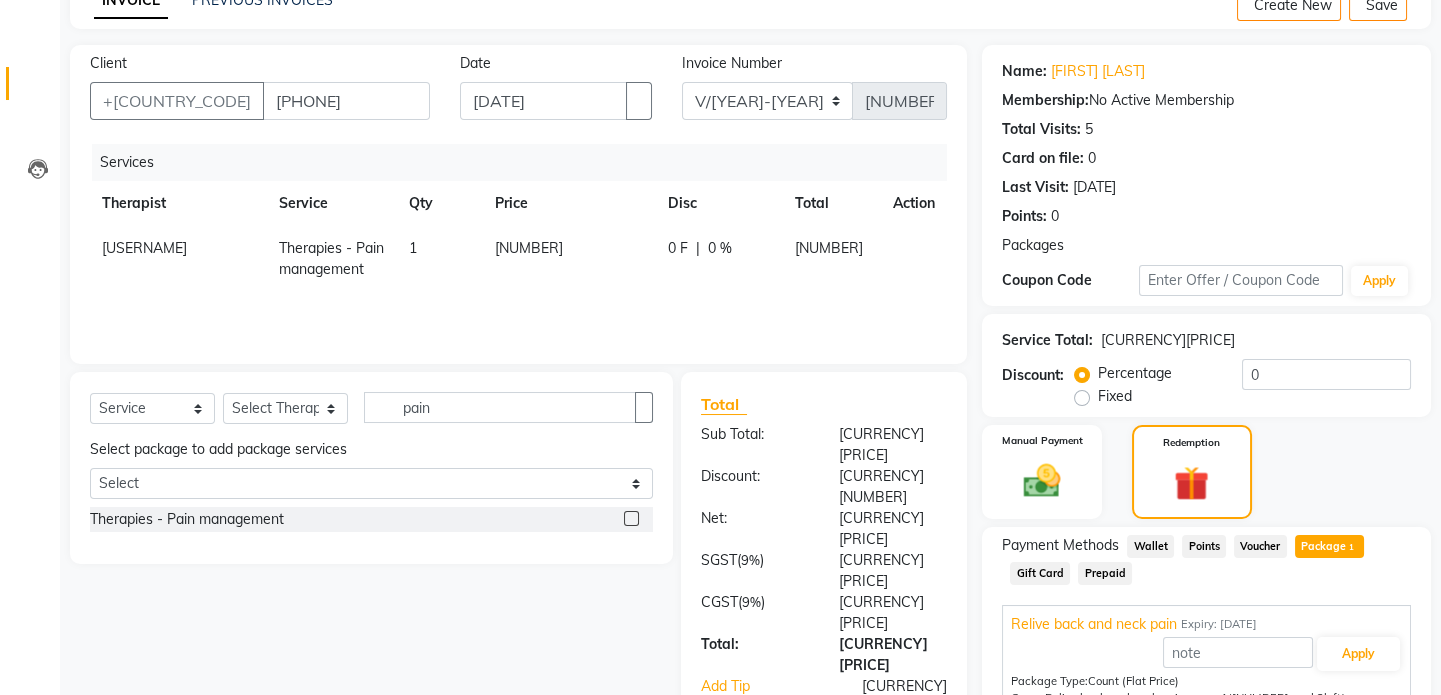 scroll, scrollTop: 243, scrollLeft: 0, axis: vertical 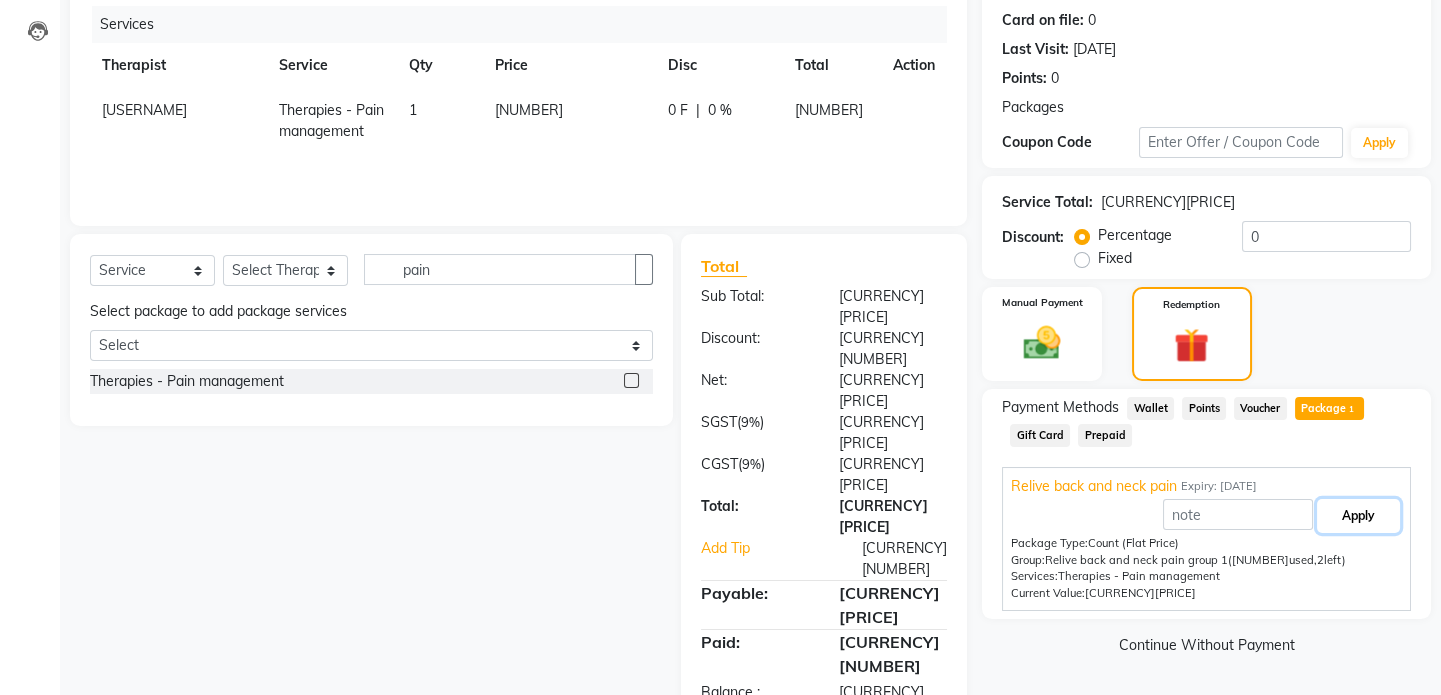 click on "Apply" at bounding box center (1358, 516) 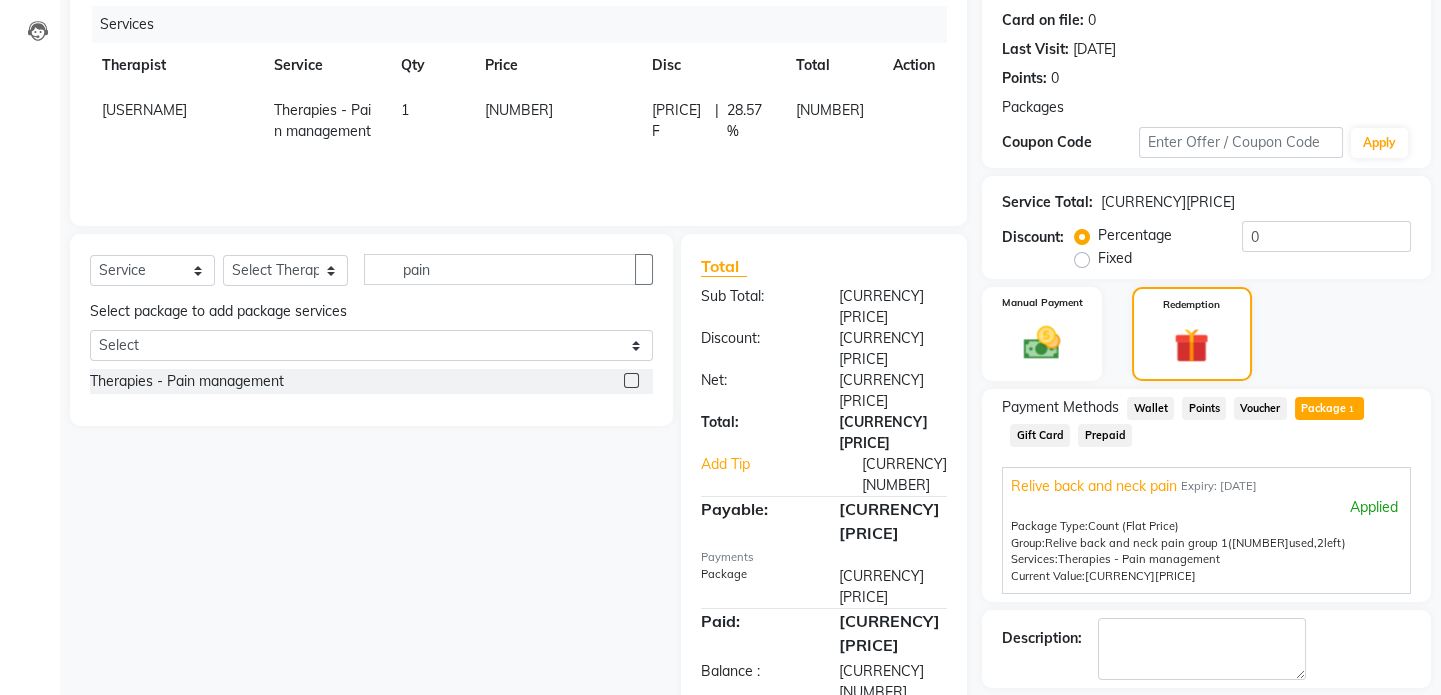 scroll, scrollTop: 339, scrollLeft: 0, axis: vertical 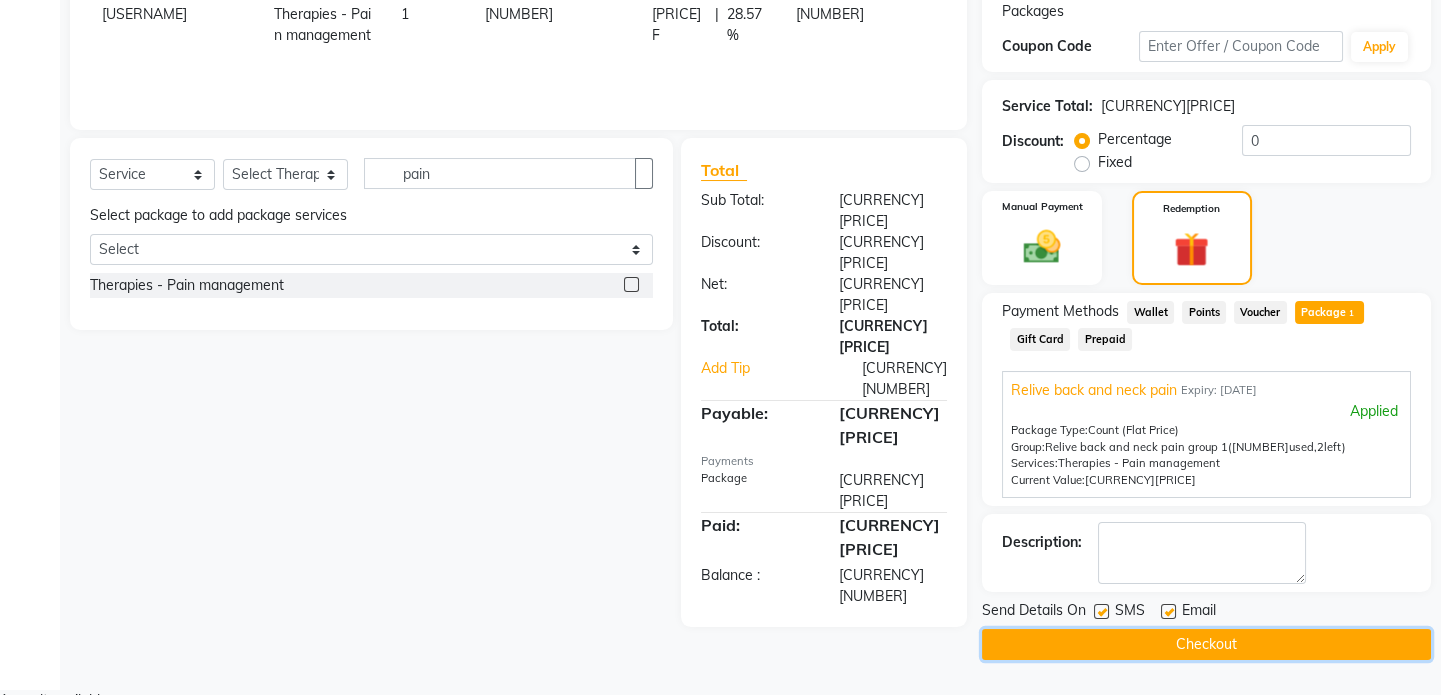 click on "Checkout" at bounding box center [1206, 644] 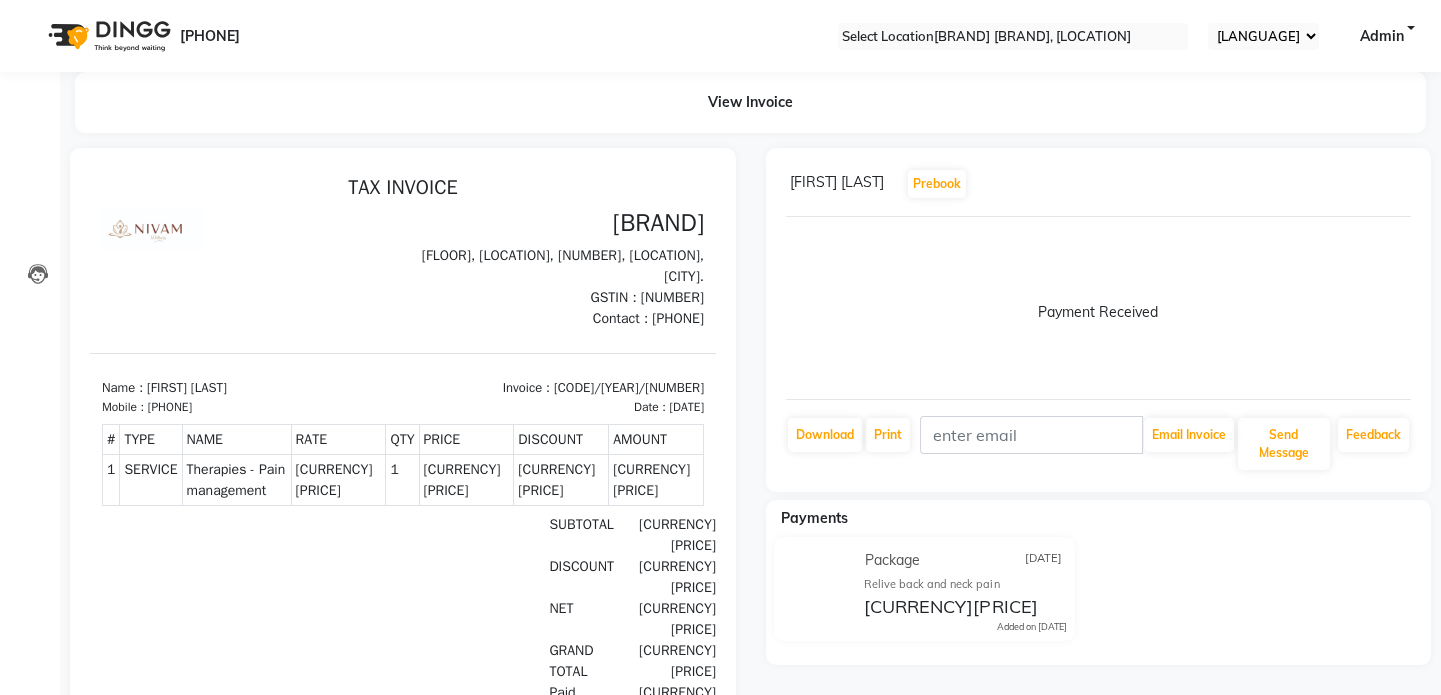 scroll, scrollTop: 0, scrollLeft: 0, axis: both 